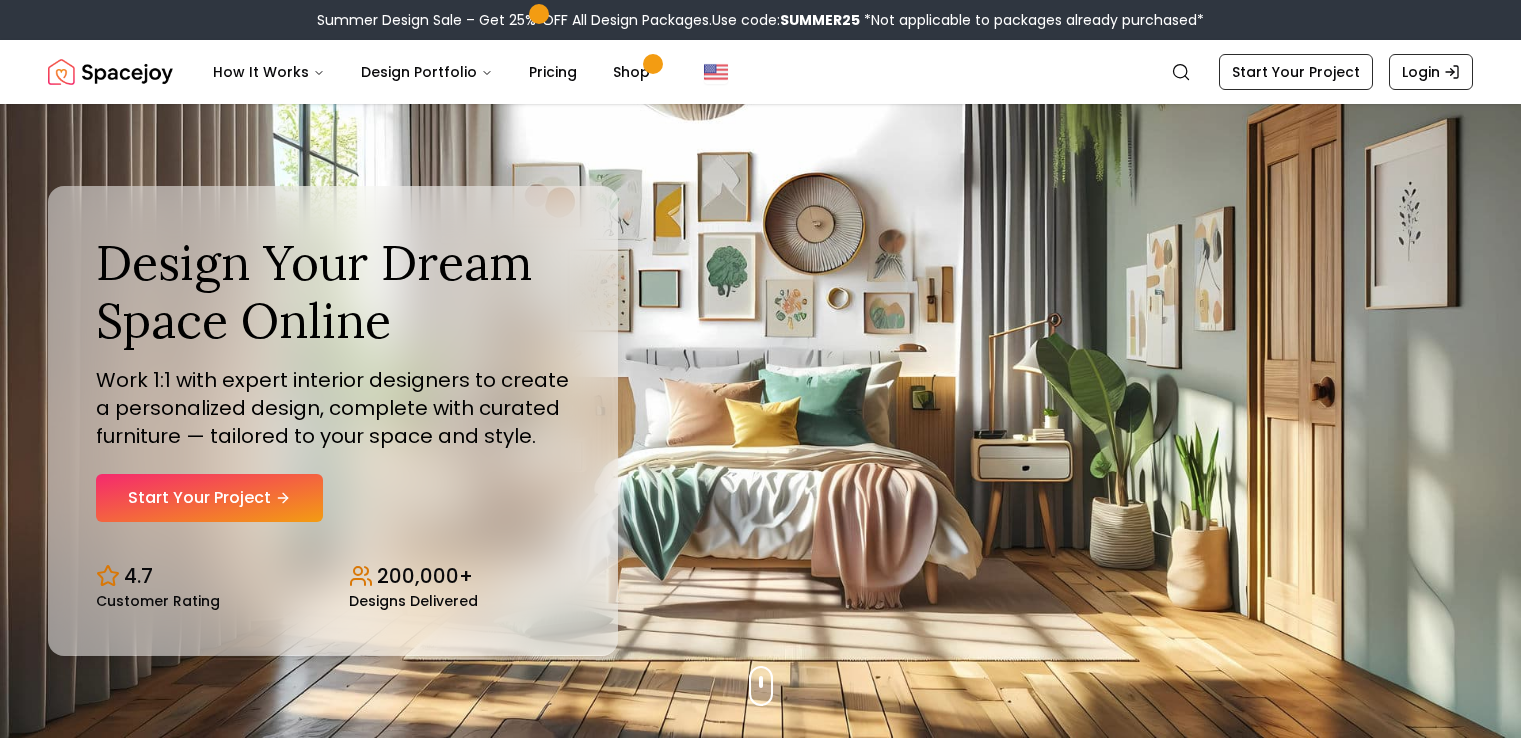 scroll, scrollTop: 392, scrollLeft: 0, axis: vertical 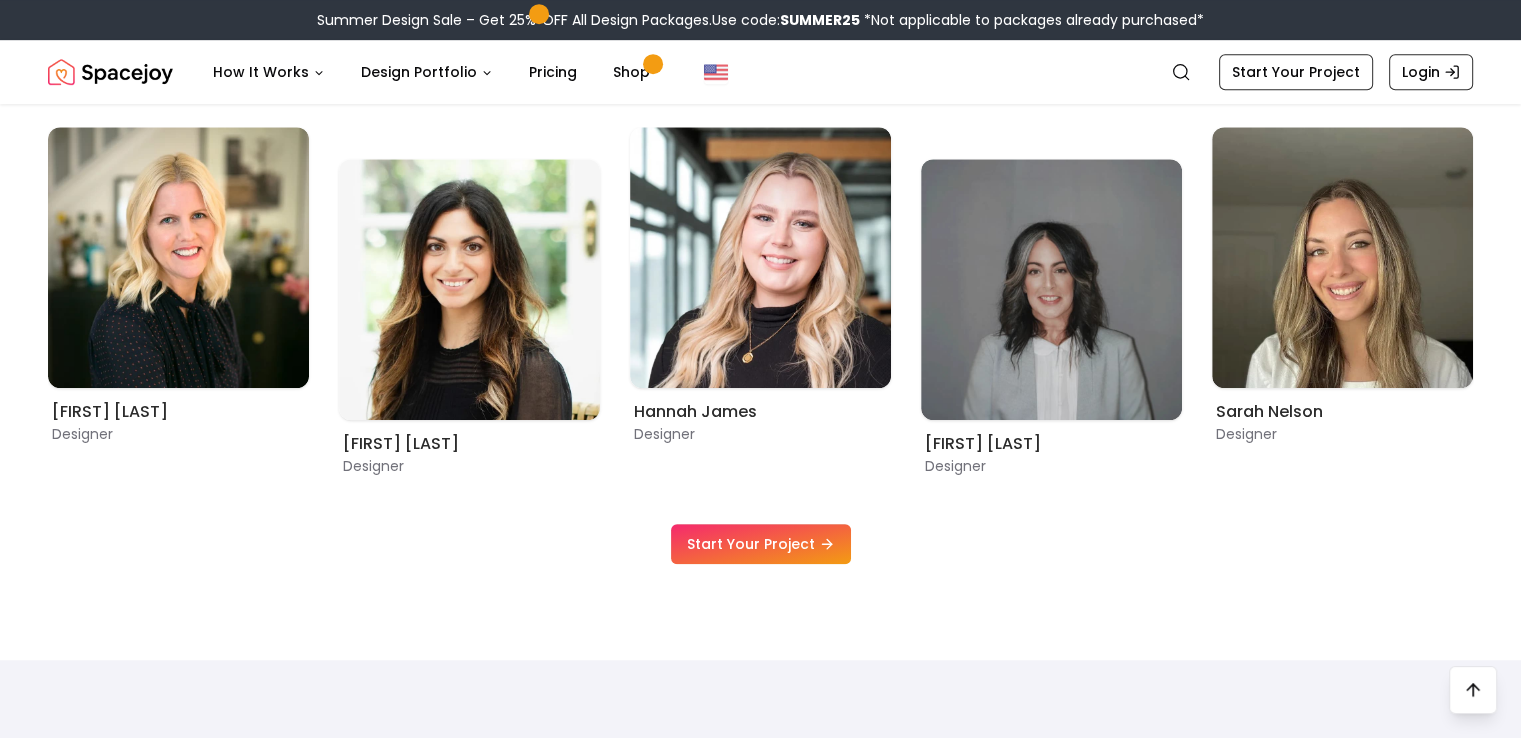 click on "Start Your Project" at bounding box center [761, 544] 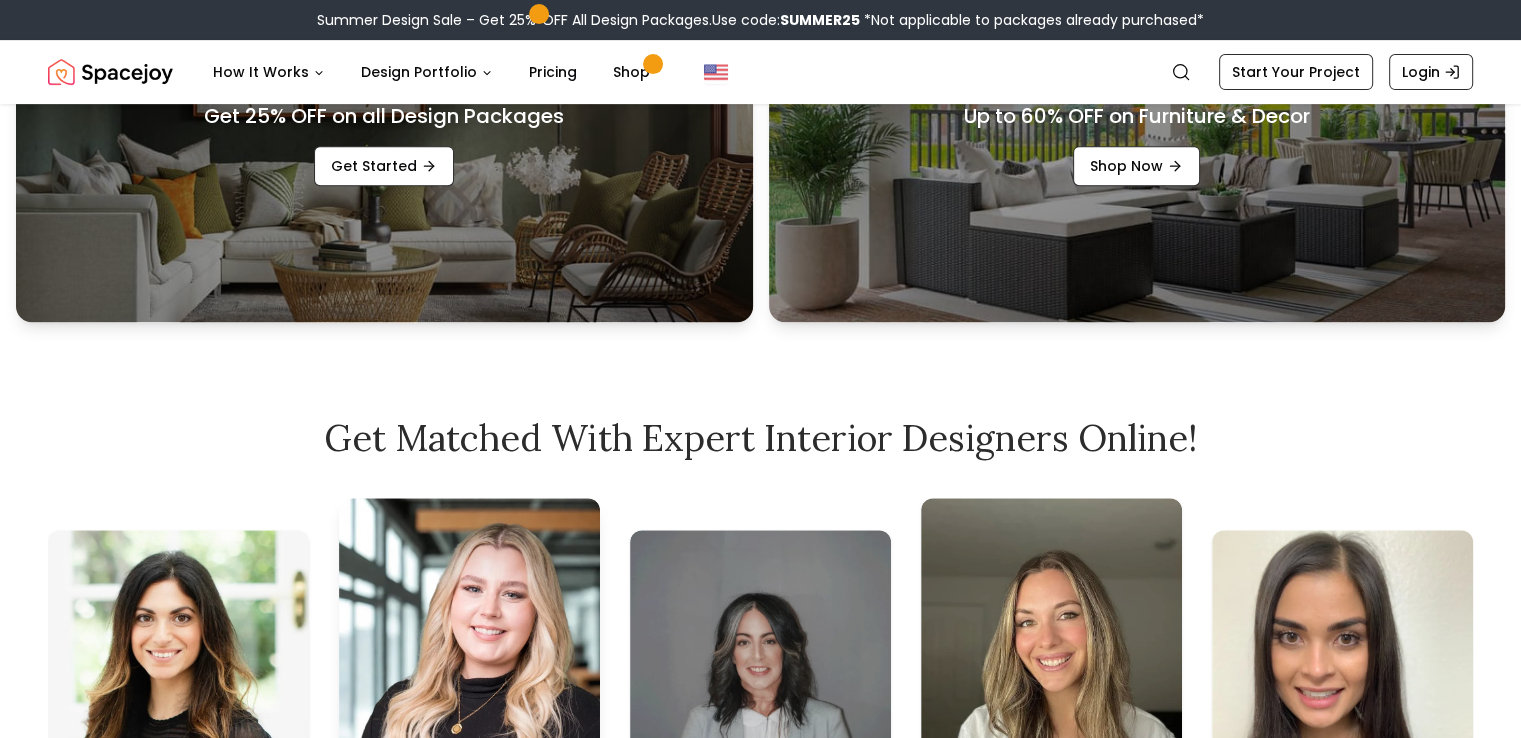 scroll, scrollTop: 0, scrollLeft: 0, axis: both 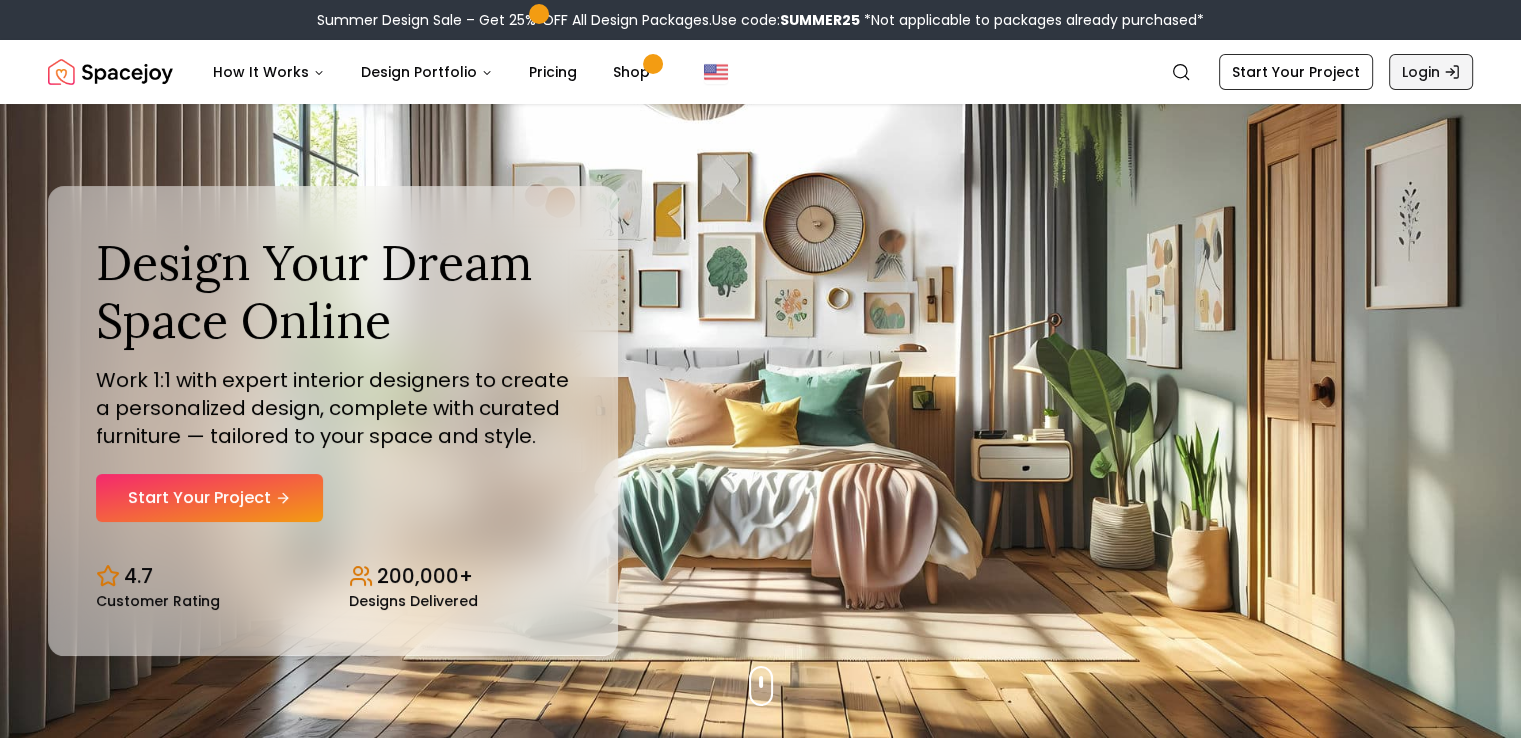 click on "Login" at bounding box center [1431, 72] 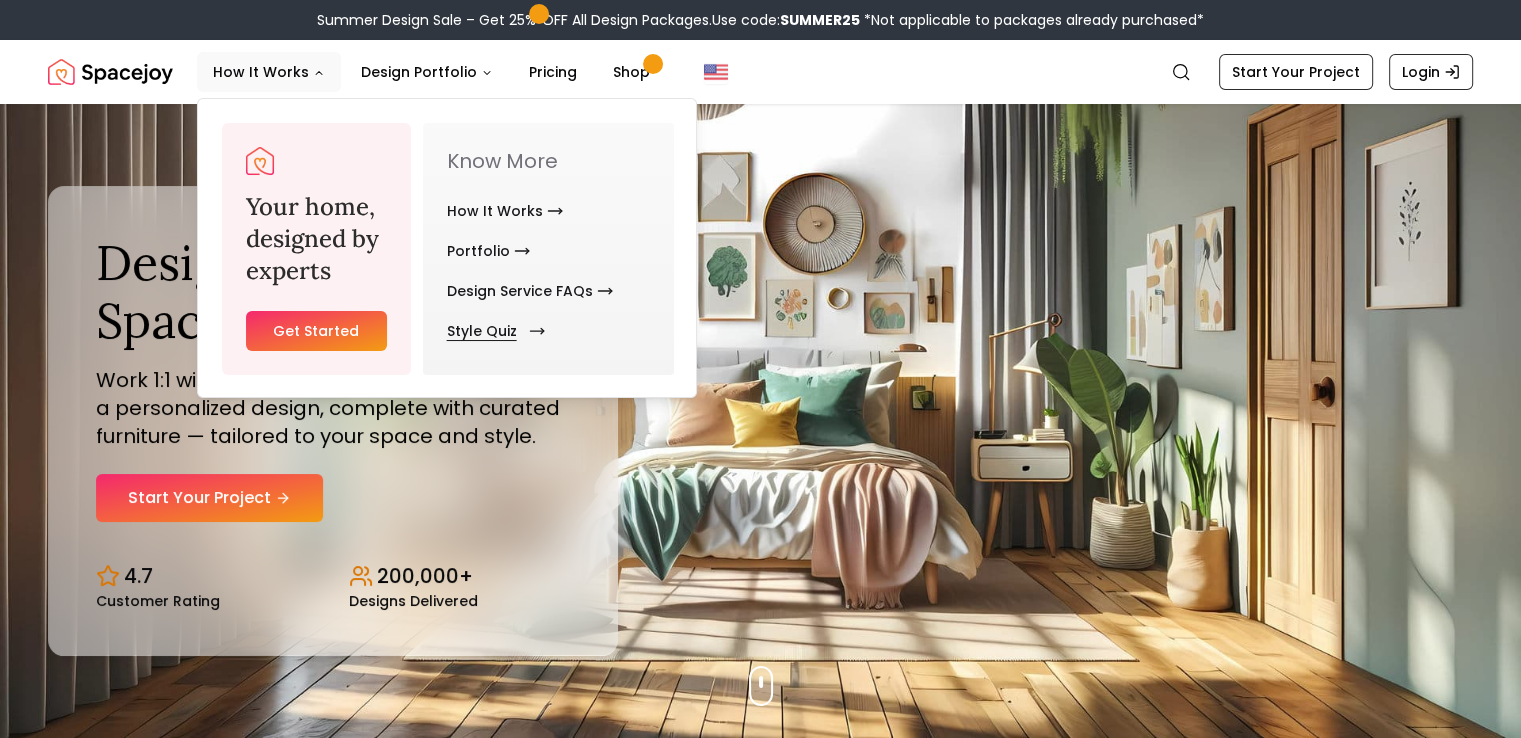 click on "Style Quiz" at bounding box center [492, 331] 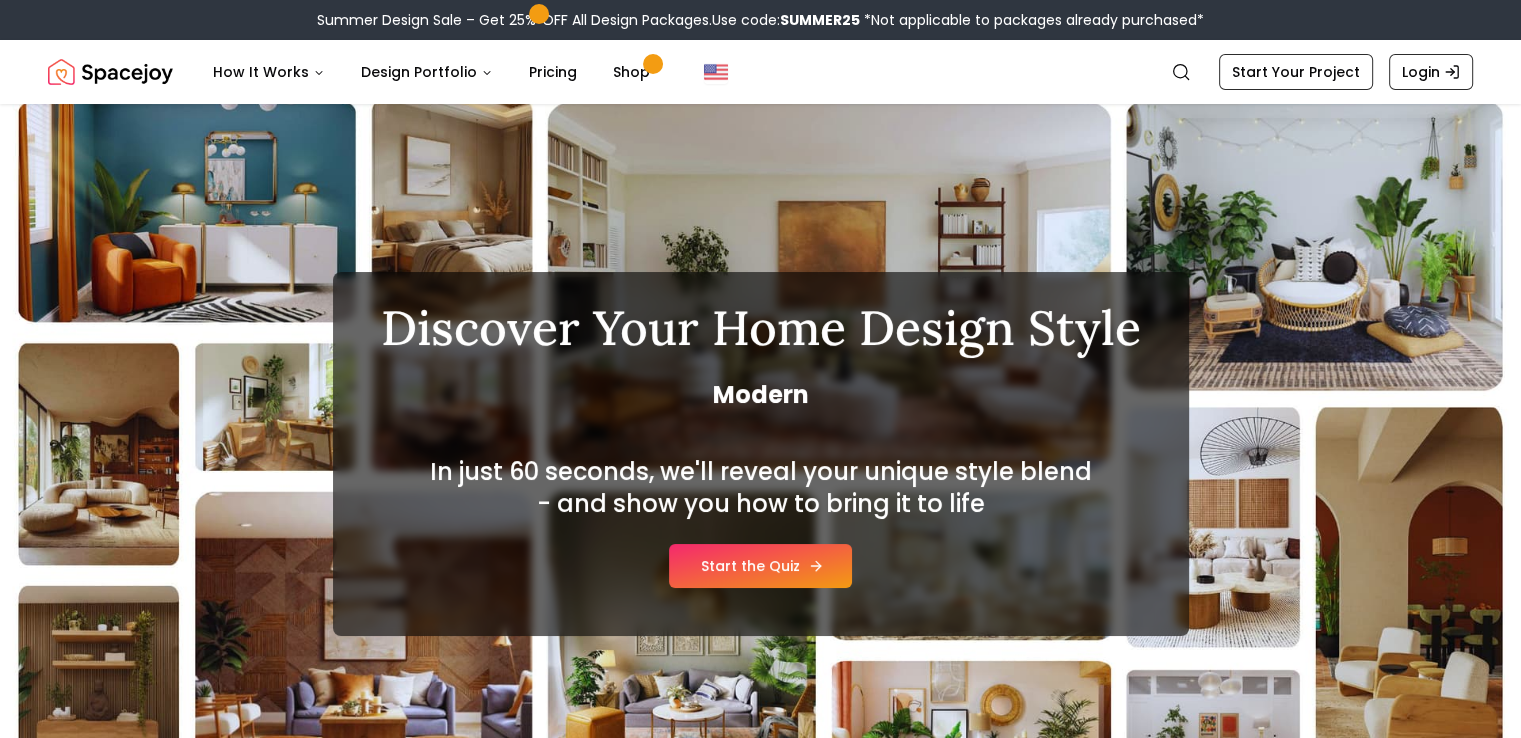 click on "Start the Quiz" at bounding box center [760, 566] 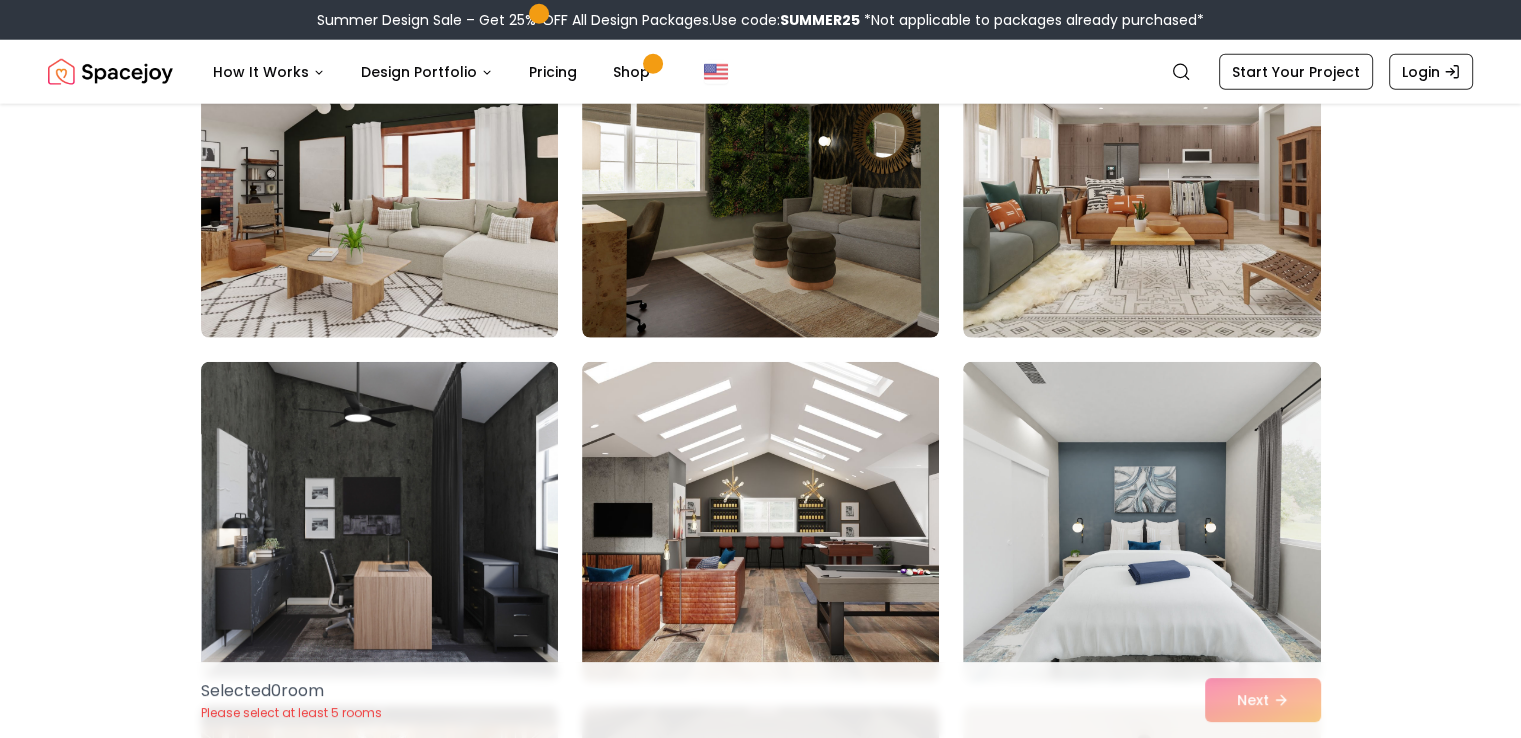 scroll, scrollTop: 5412, scrollLeft: 0, axis: vertical 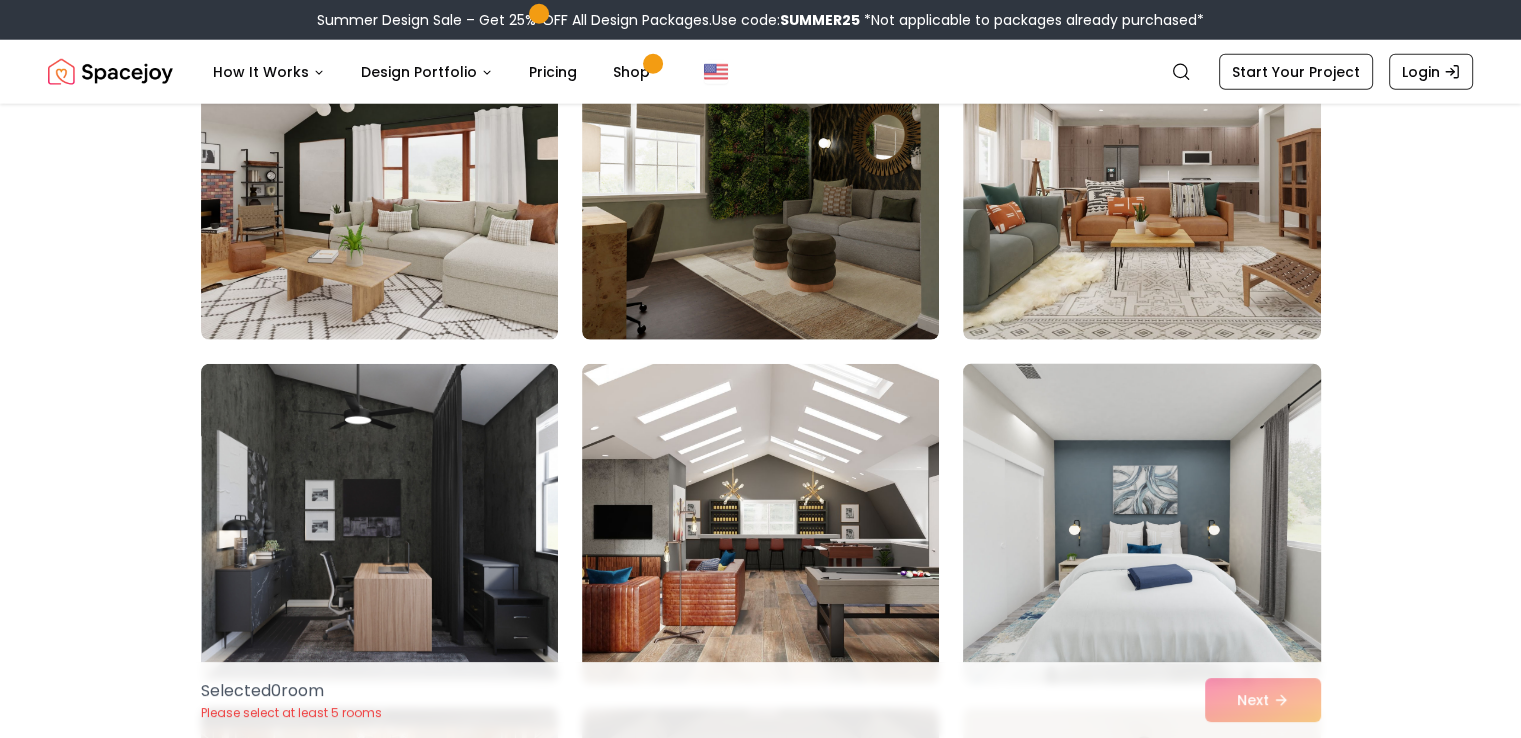 click at bounding box center (1141, 524) 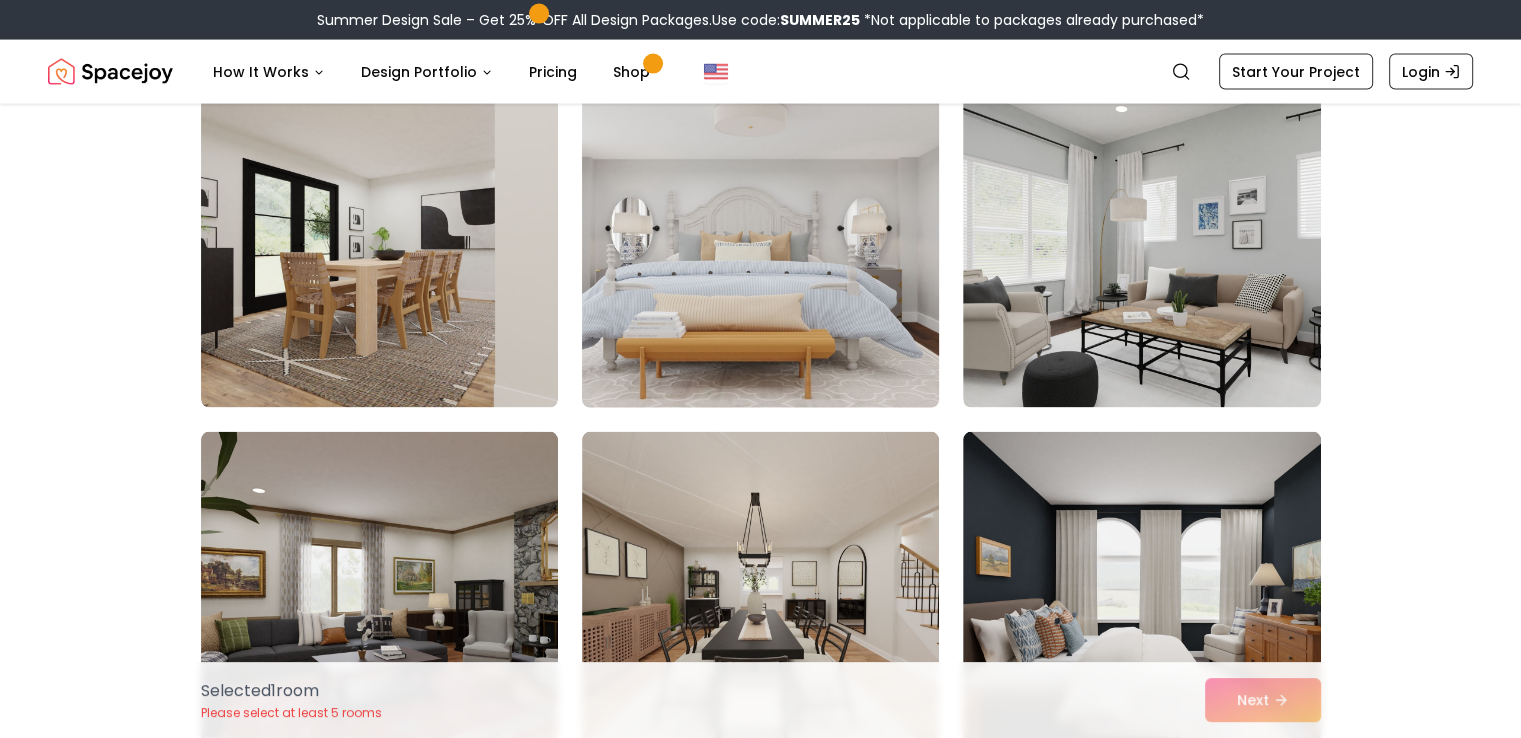 scroll, scrollTop: 4299, scrollLeft: 0, axis: vertical 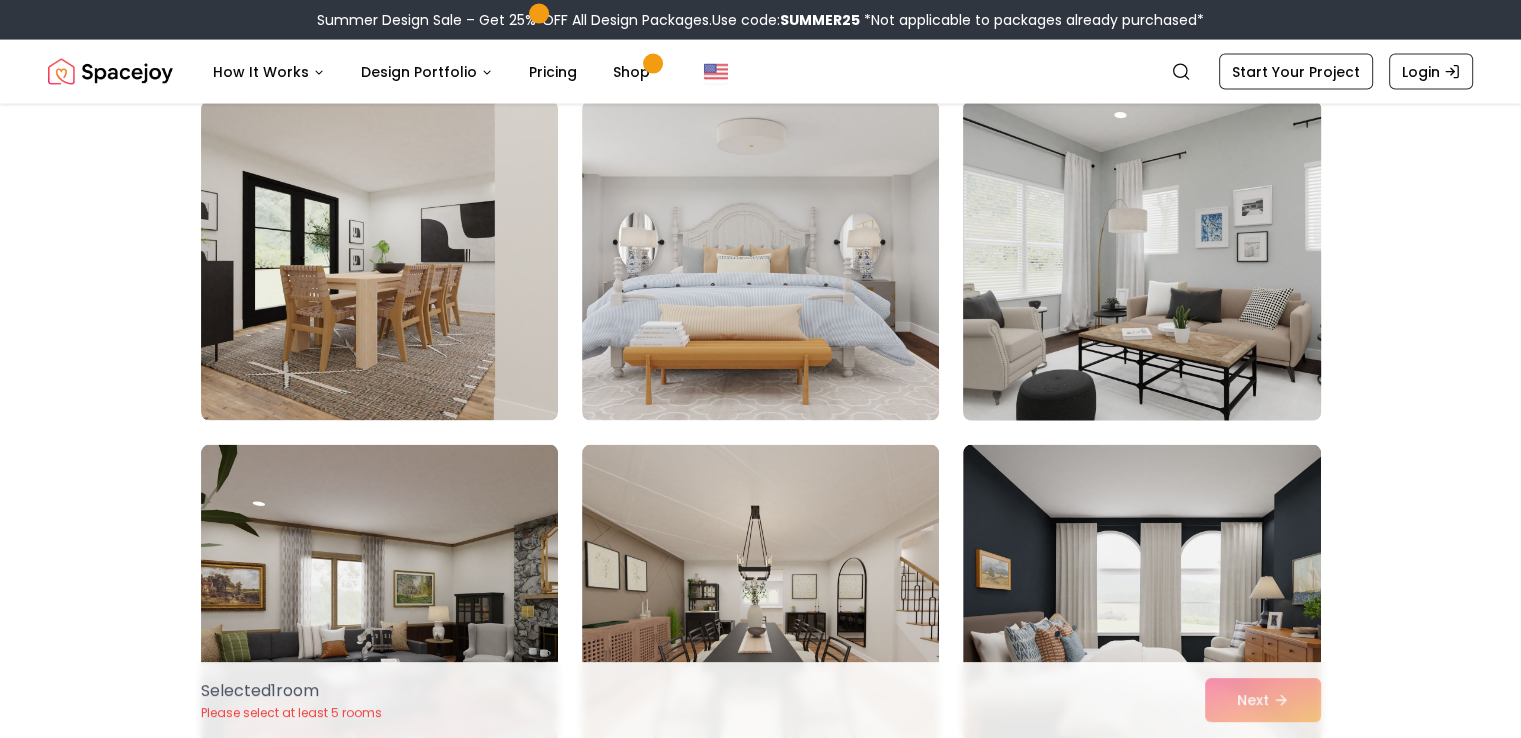 click at bounding box center (1141, 261) 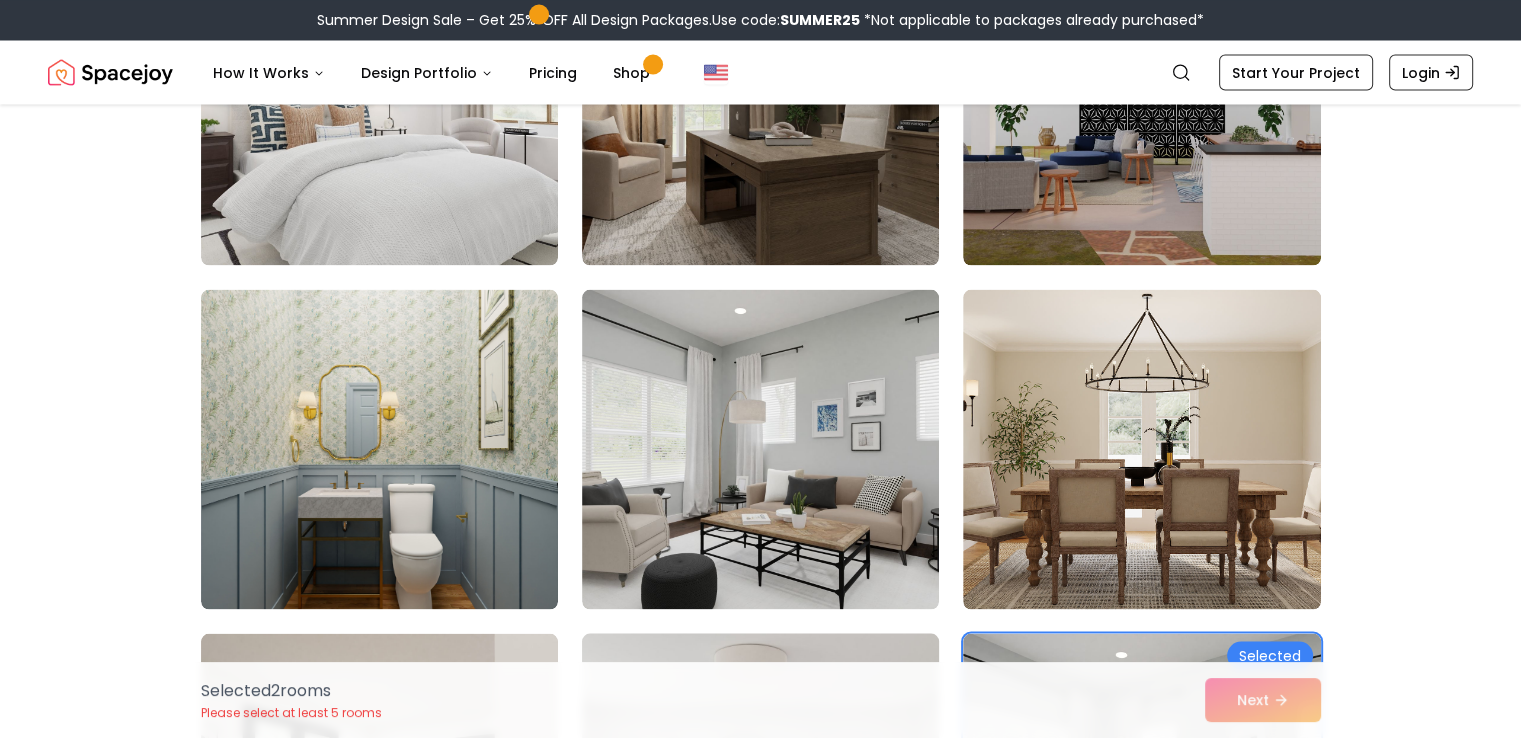 scroll, scrollTop: 3744, scrollLeft: 0, axis: vertical 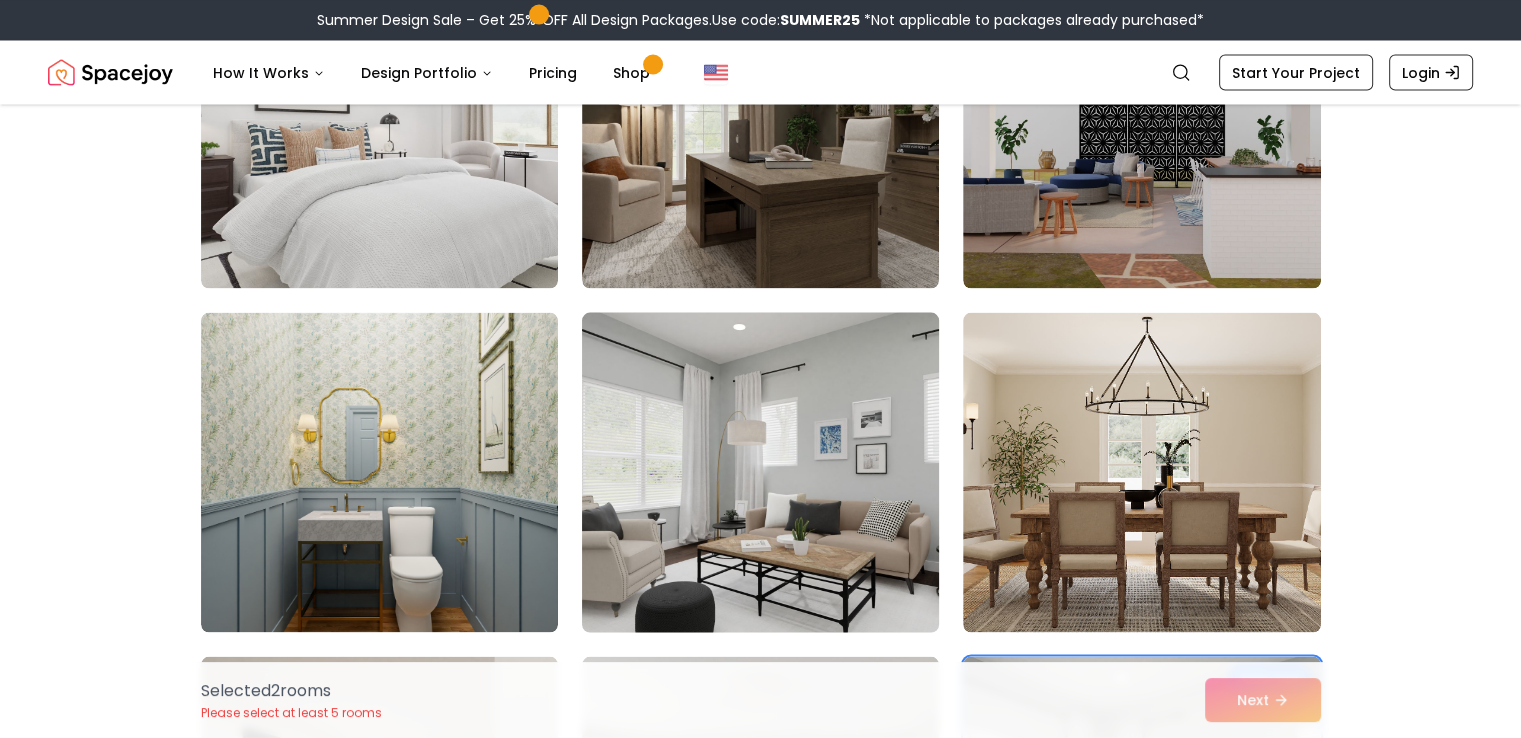 click at bounding box center (760, 472) 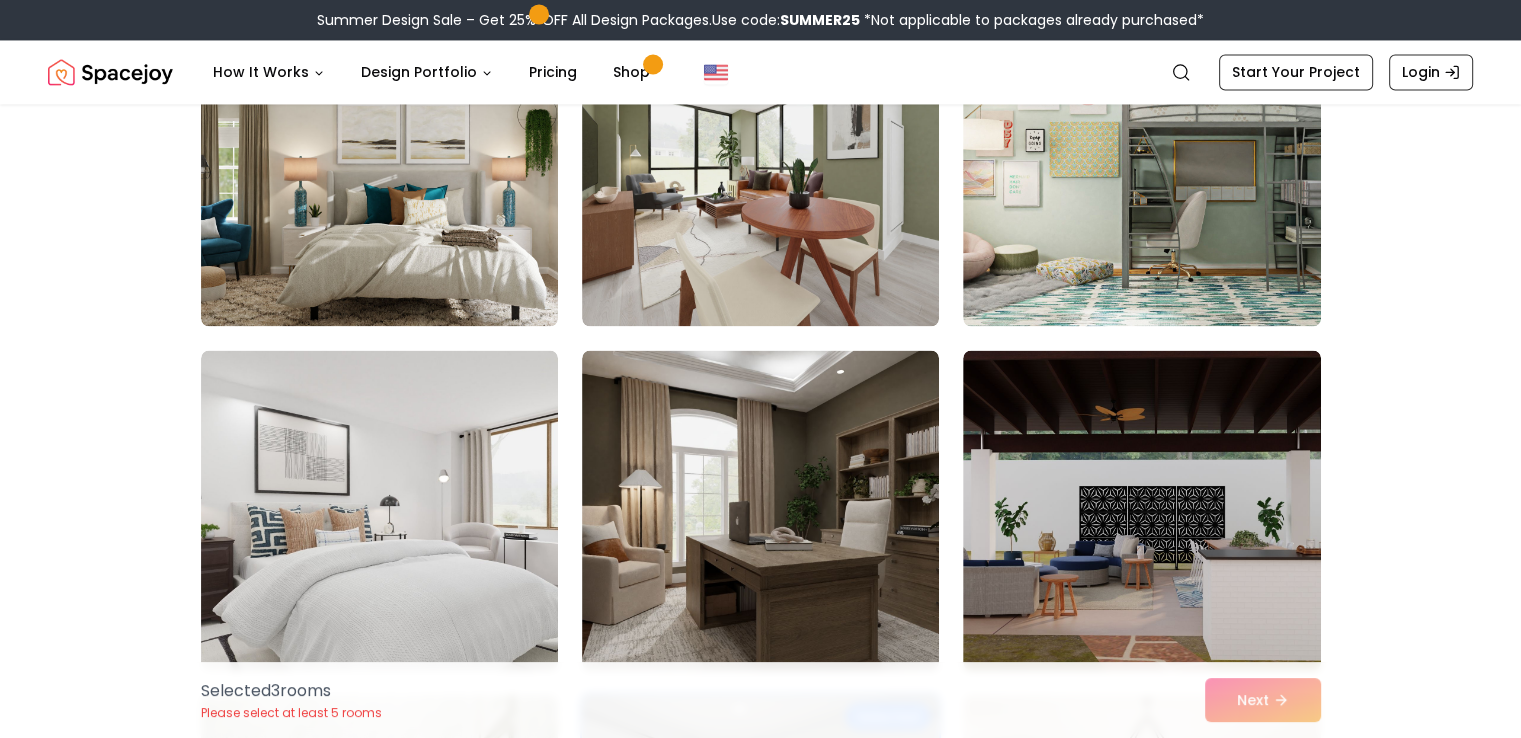 scroll, scrollTop: 3300, scrollLeft: 0, axis: vertical 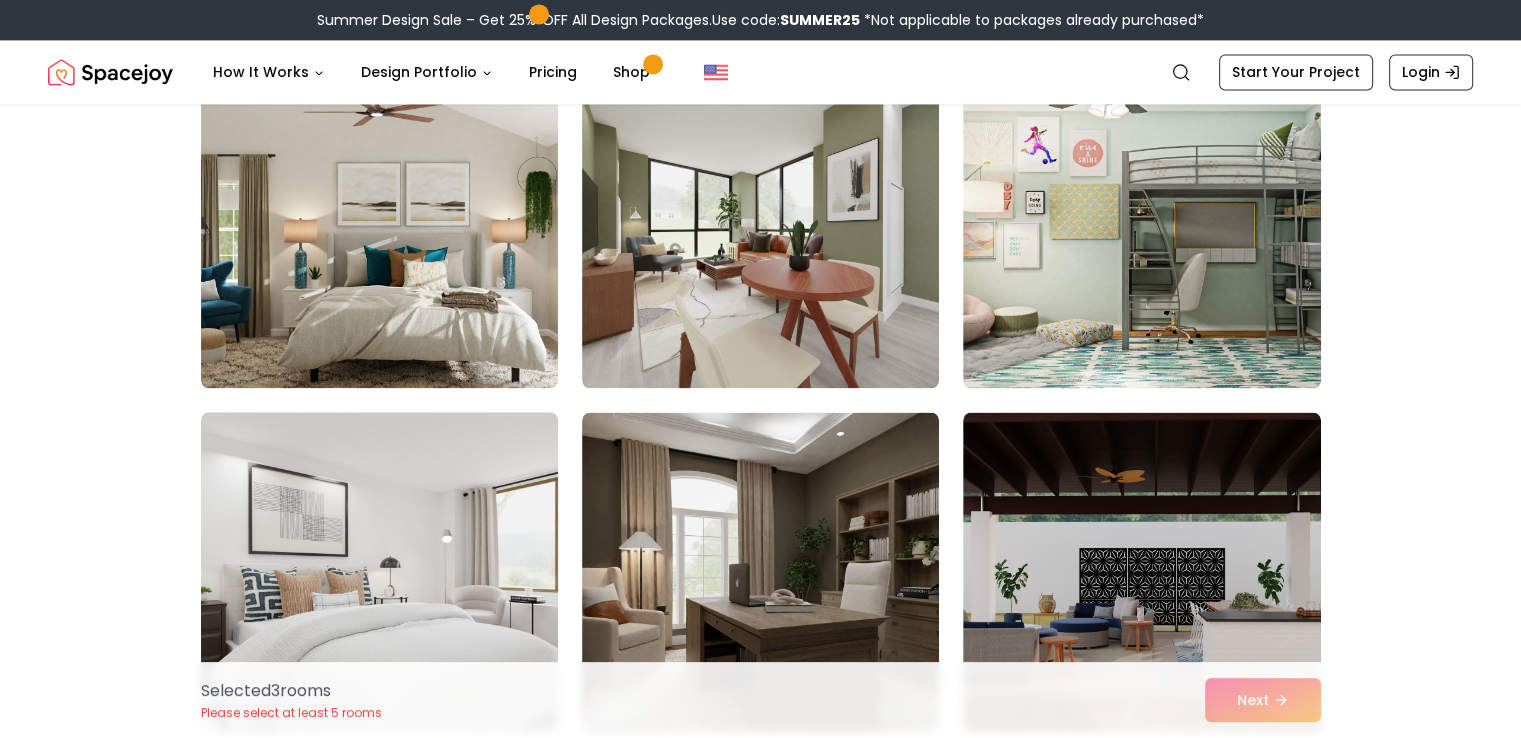 click at bounding box center [379, 572] 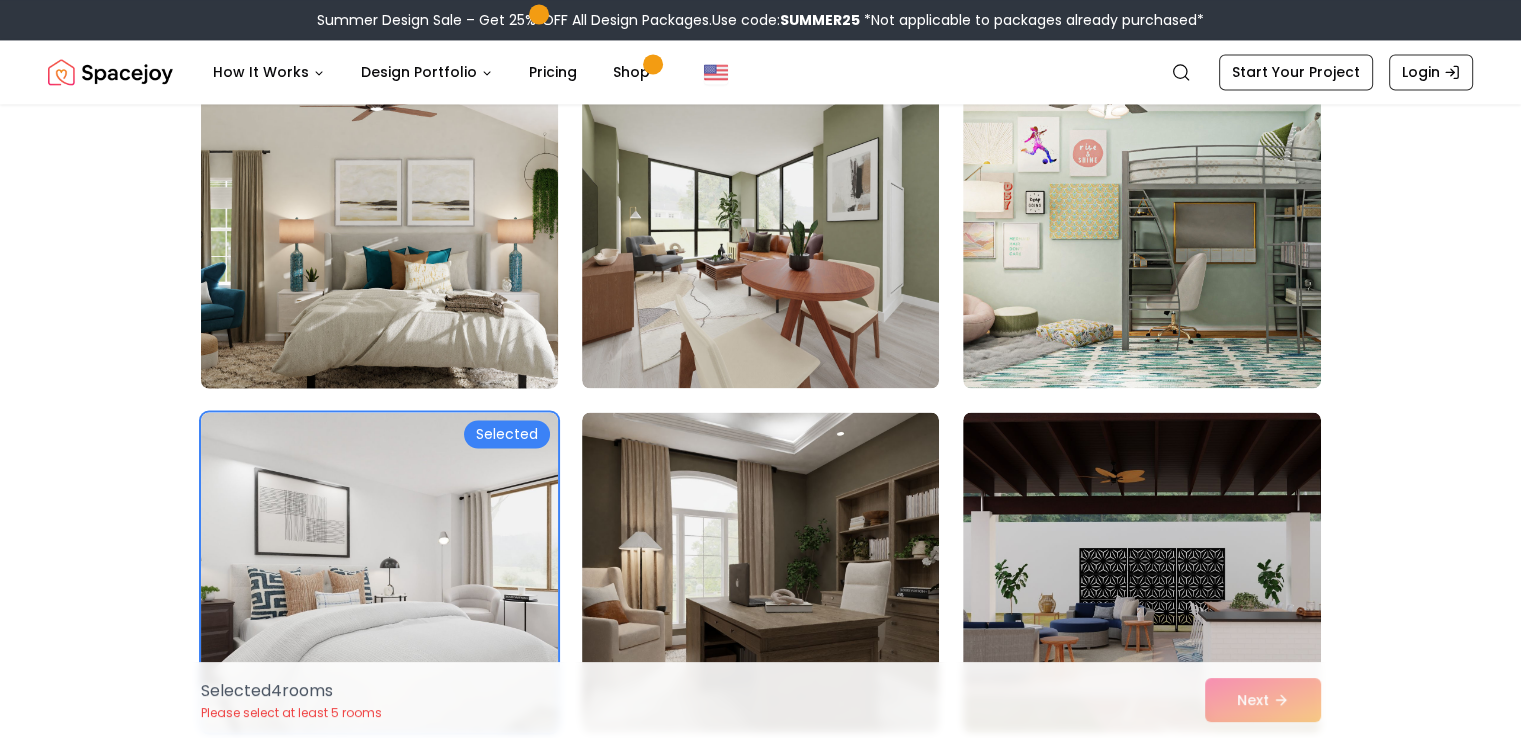 click at bounding box center [379, 228] 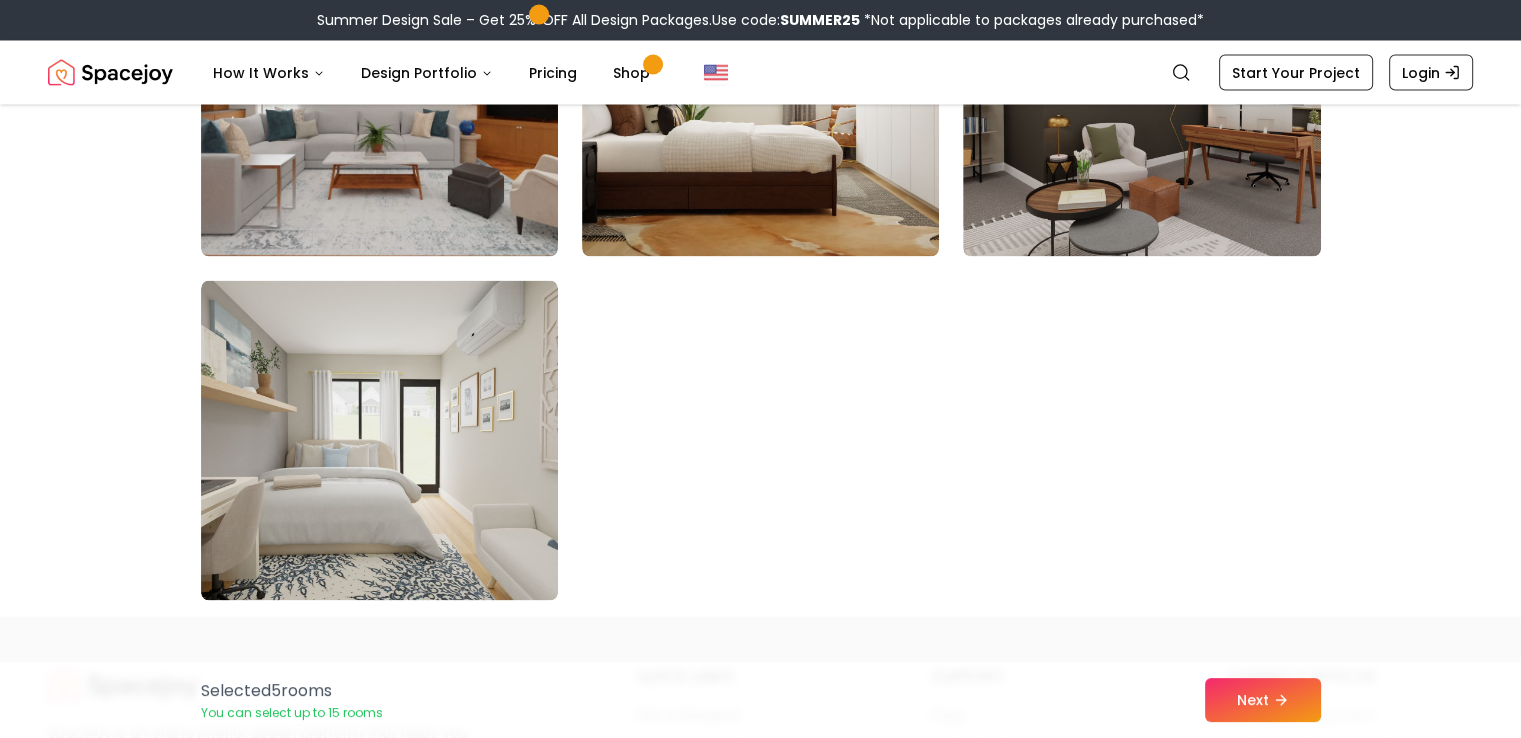 scroll, scrollTop: 11335, scrollLeft: 0, axis: vertical 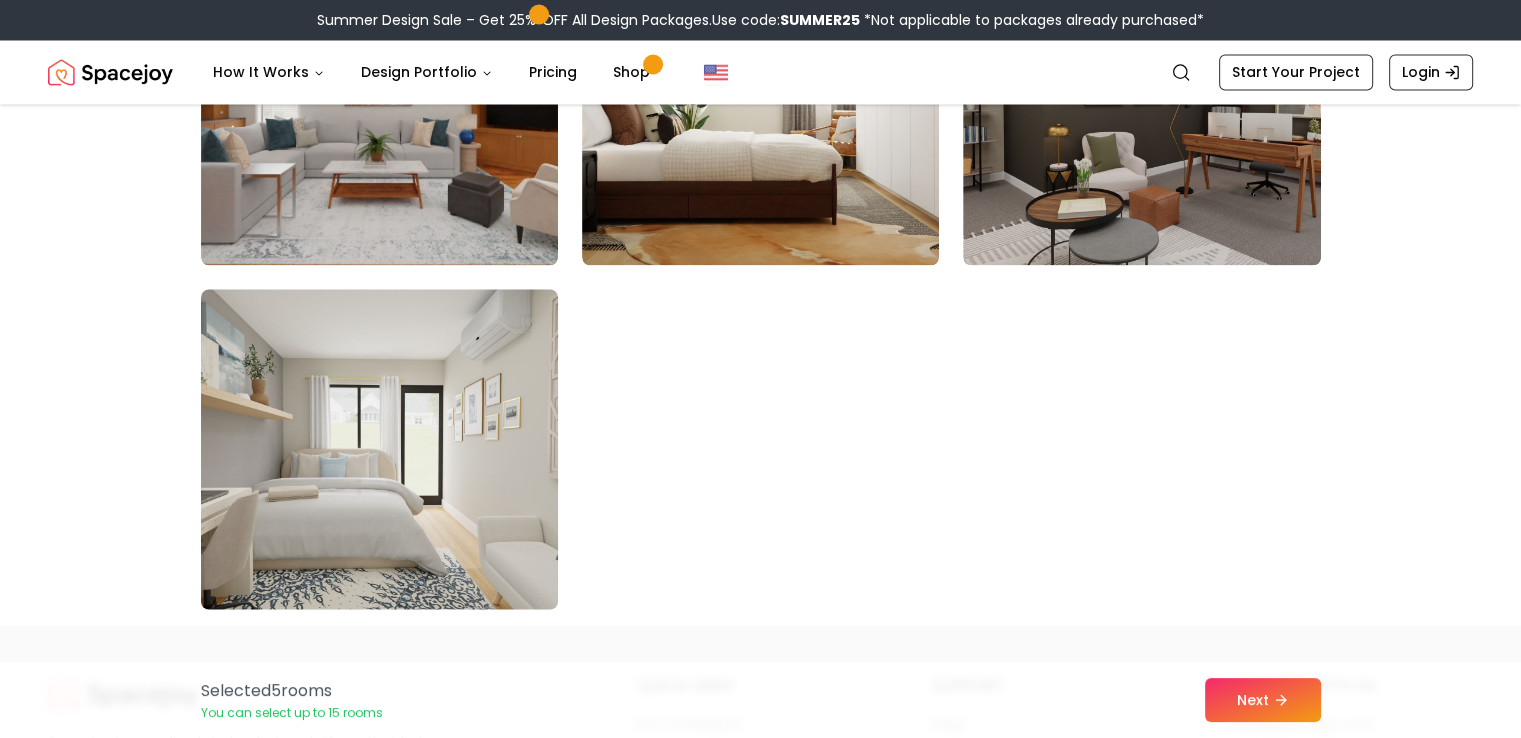 click at bounding box center (379, 449) 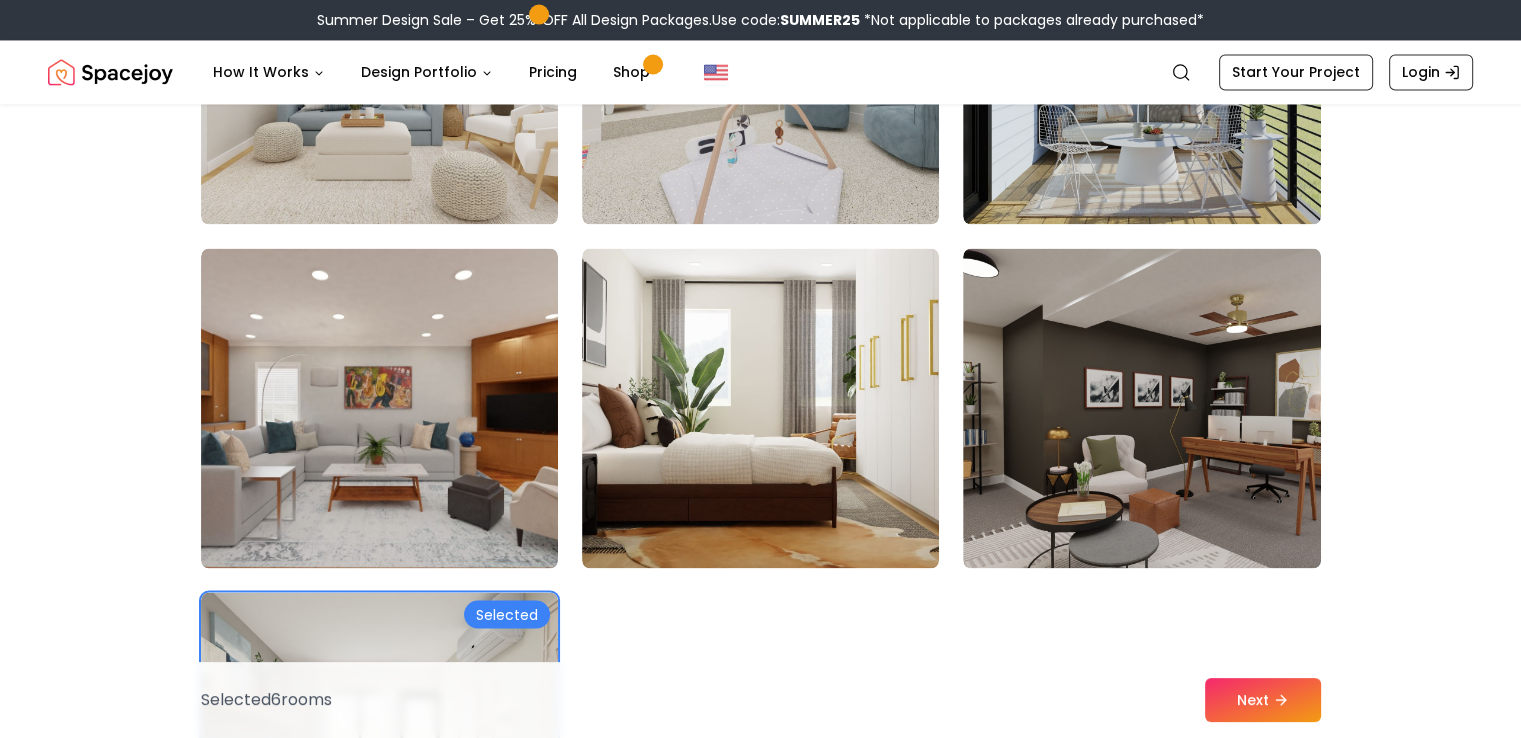 scroll, scrollTop: 10964, scrollLeft: 0, axis: vertical 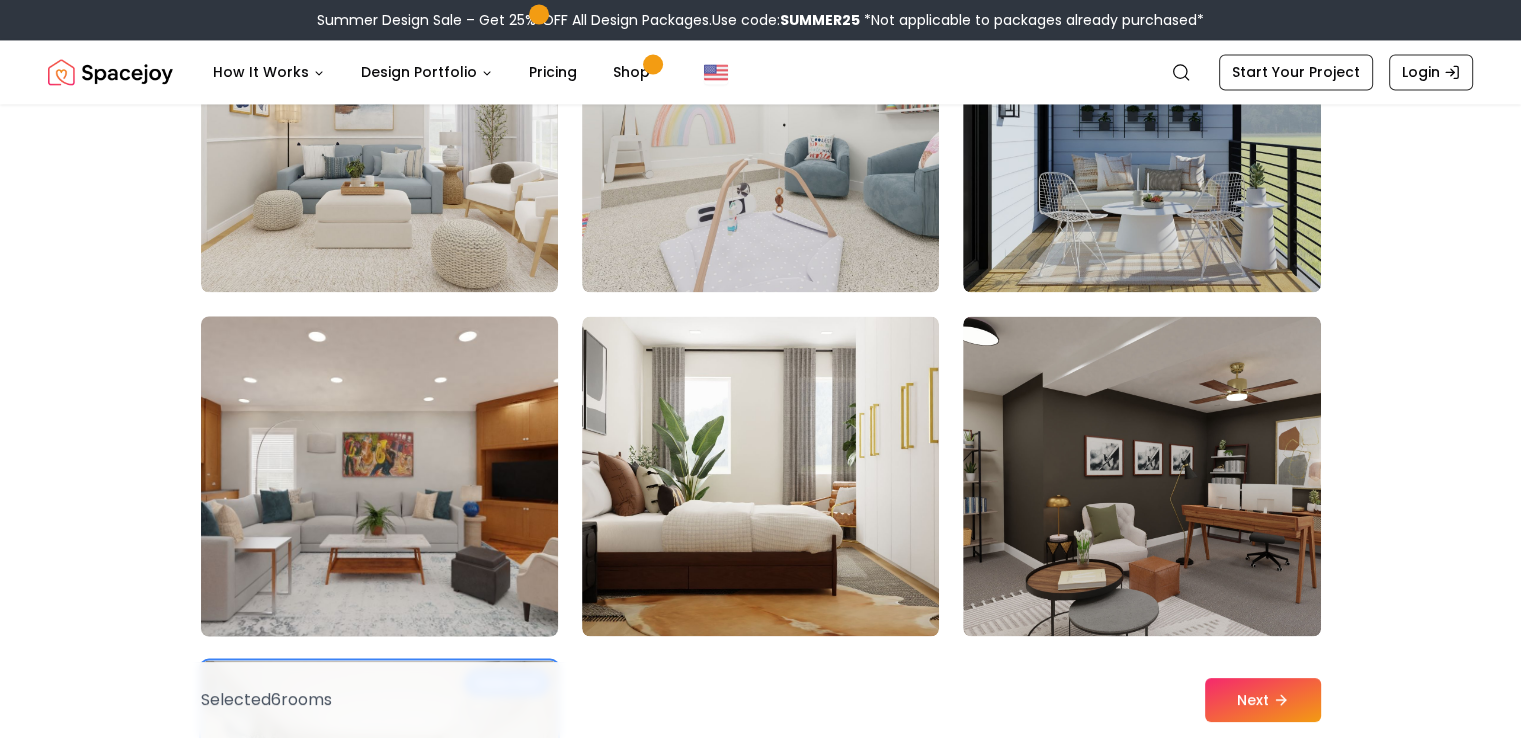 click at bounding box center (379, 476) 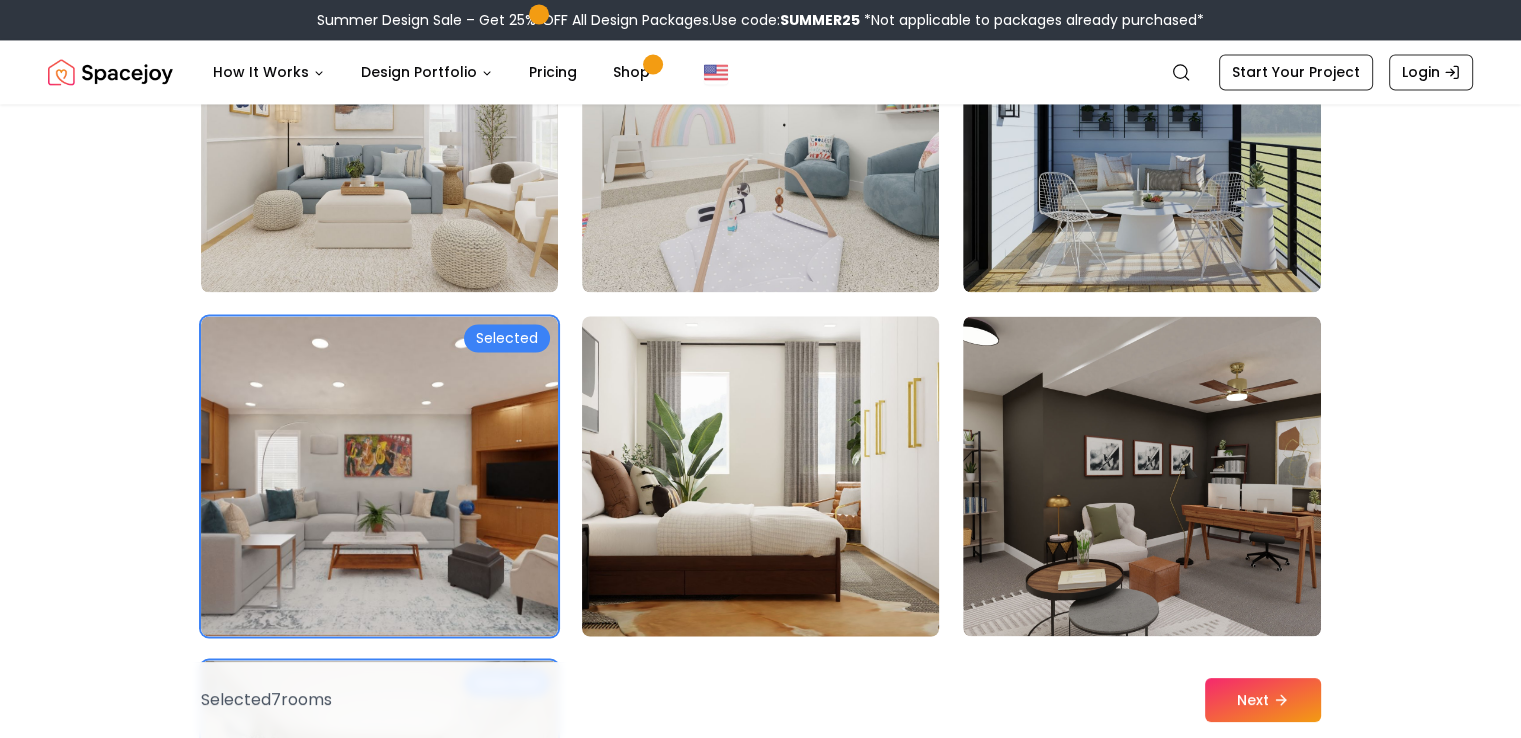click at bounding box center (760, 476) 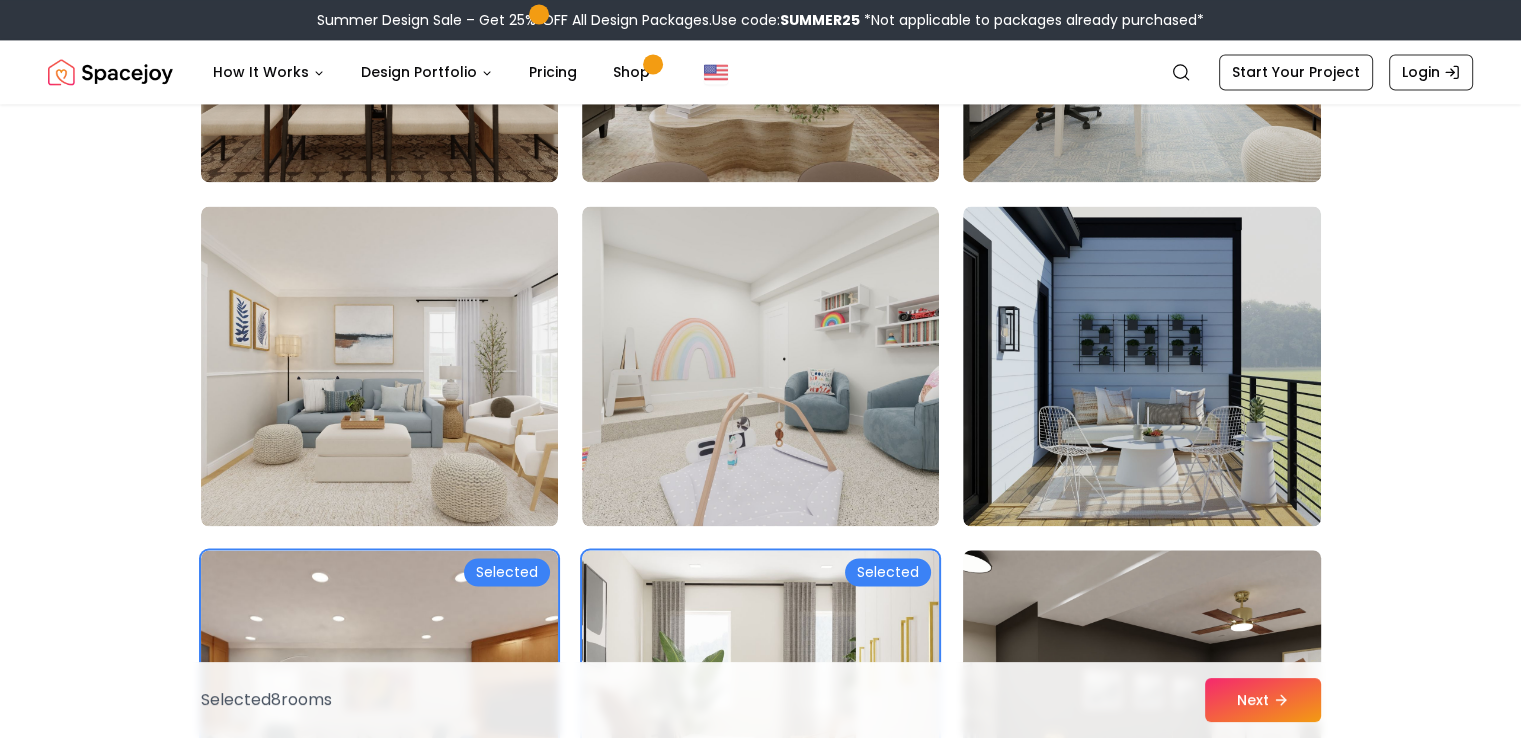 scroll, scrollTop: 10728, scrollLeft: 0, axis: vertical 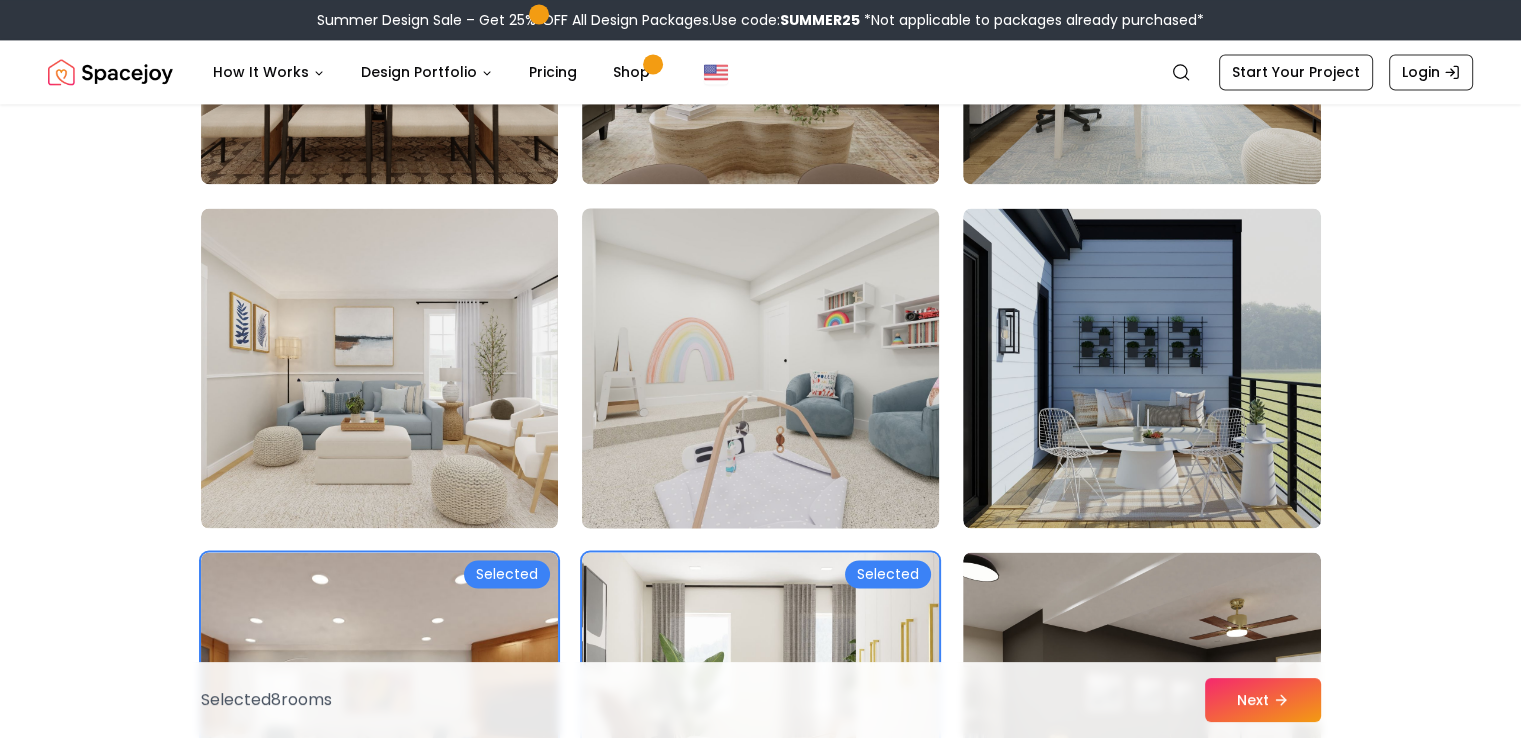 click at bounding box center [760, 368] 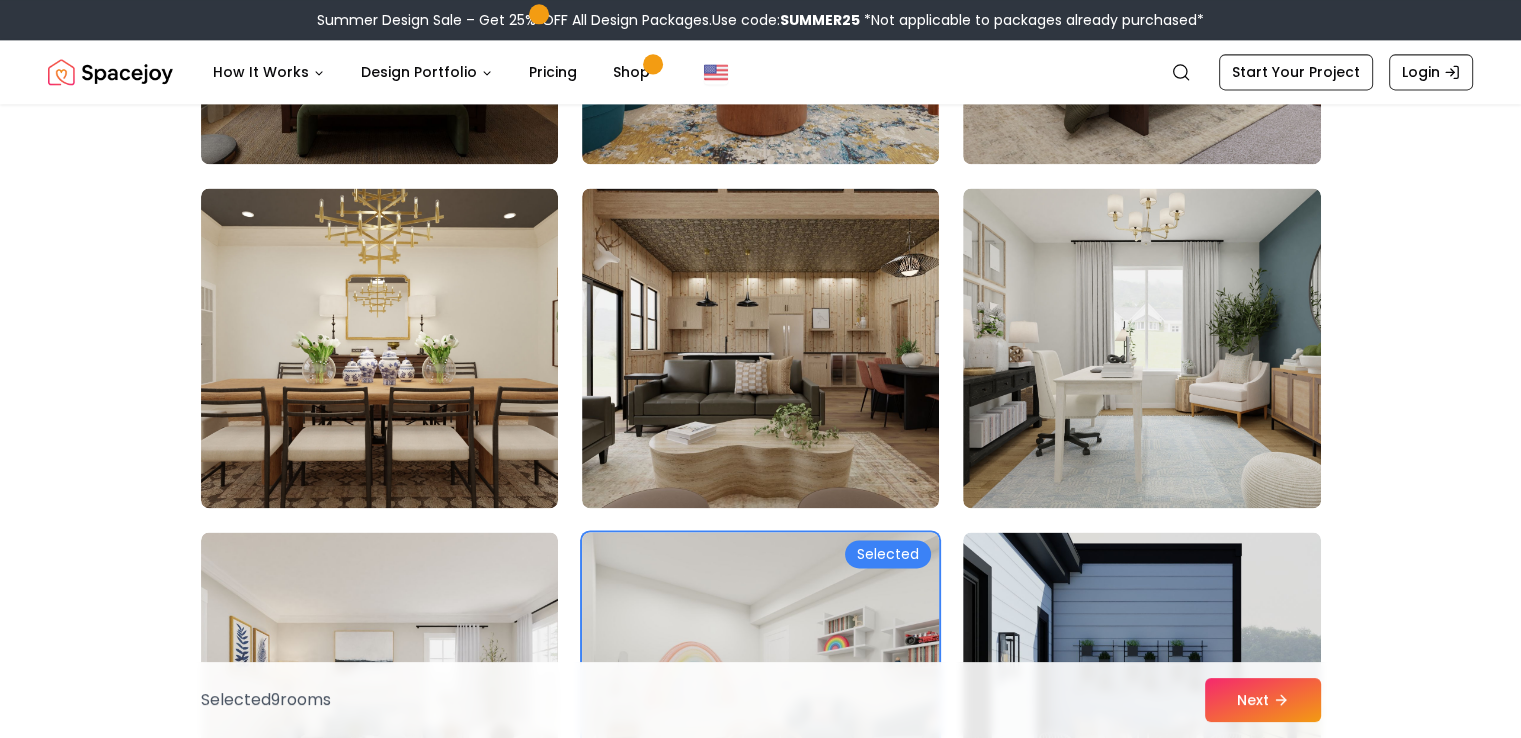 scroll, scrollTop: 10396, scrollLeft: 0, axis: vertical 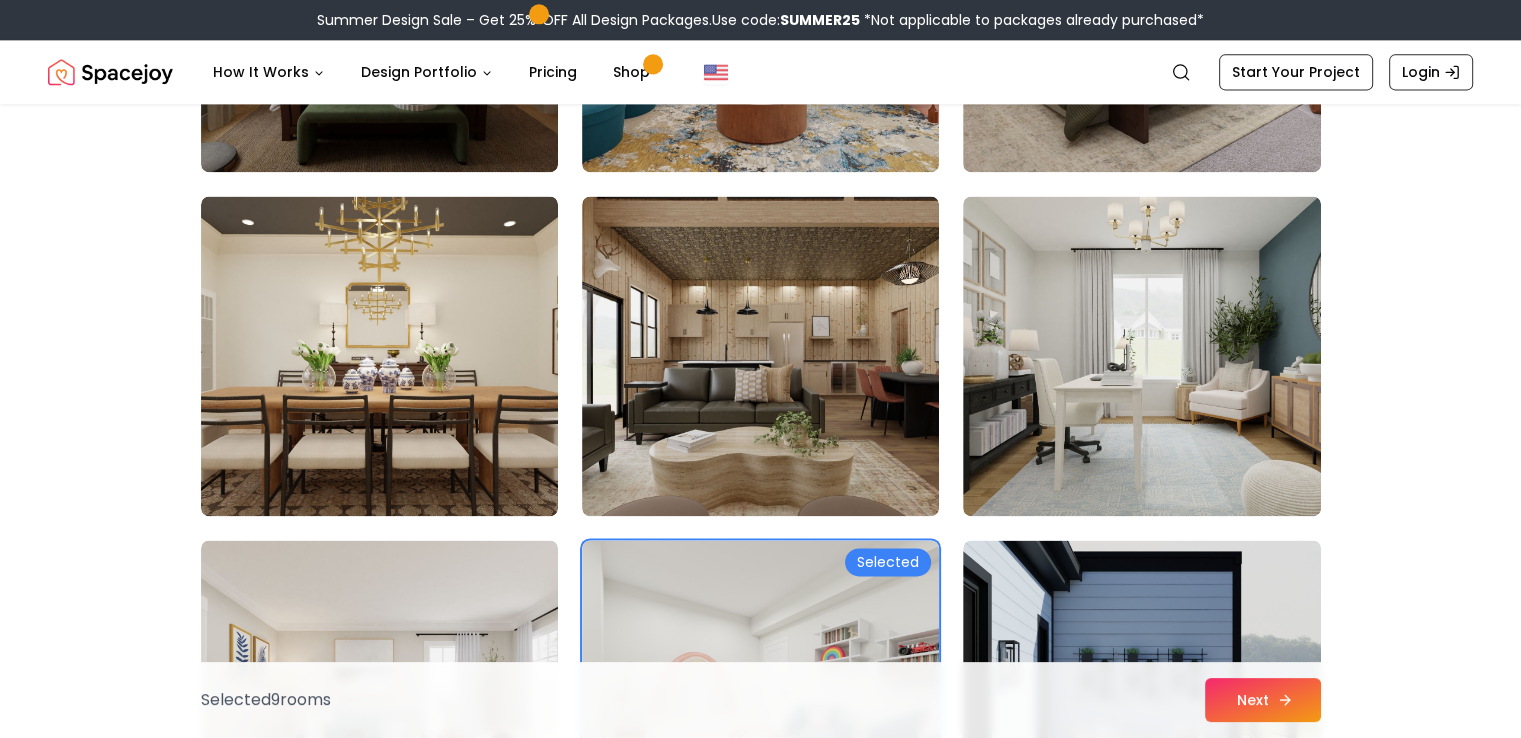 click on "Next" at bounding box center (1263, 700) 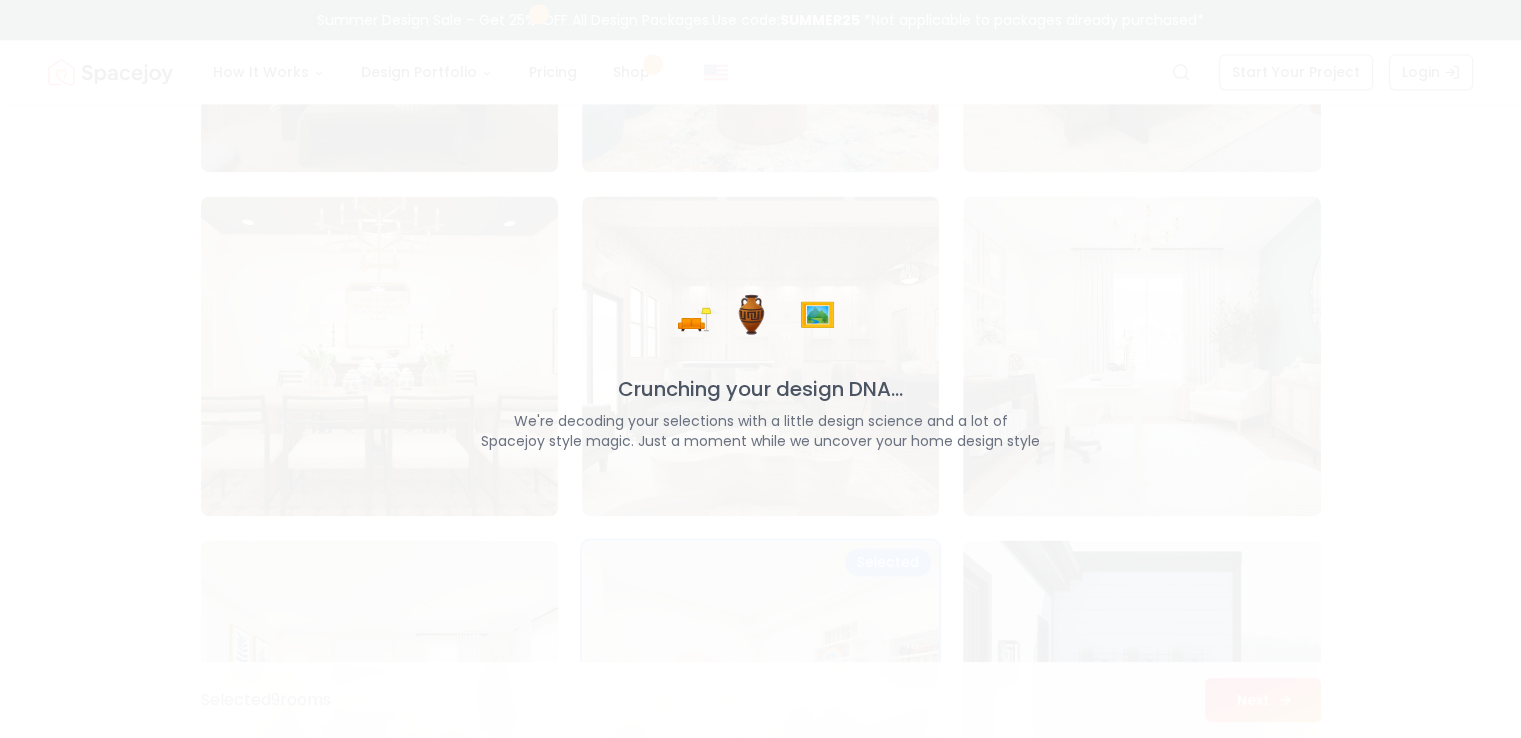 scroll, scrollTop: 10396, scrollLeft: 0, axis: vertical 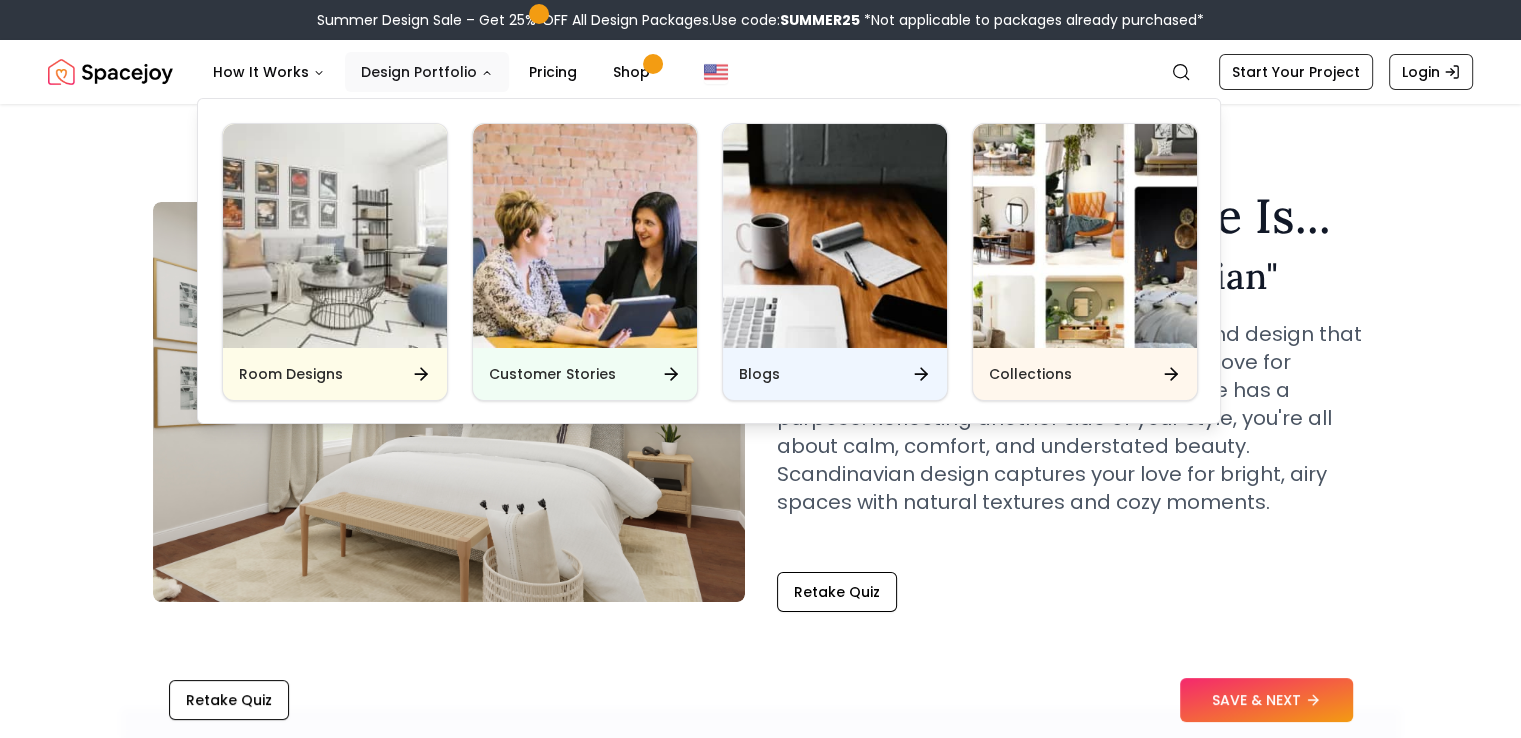 click on "Design Portfolio" at bounding box center (427, 72) 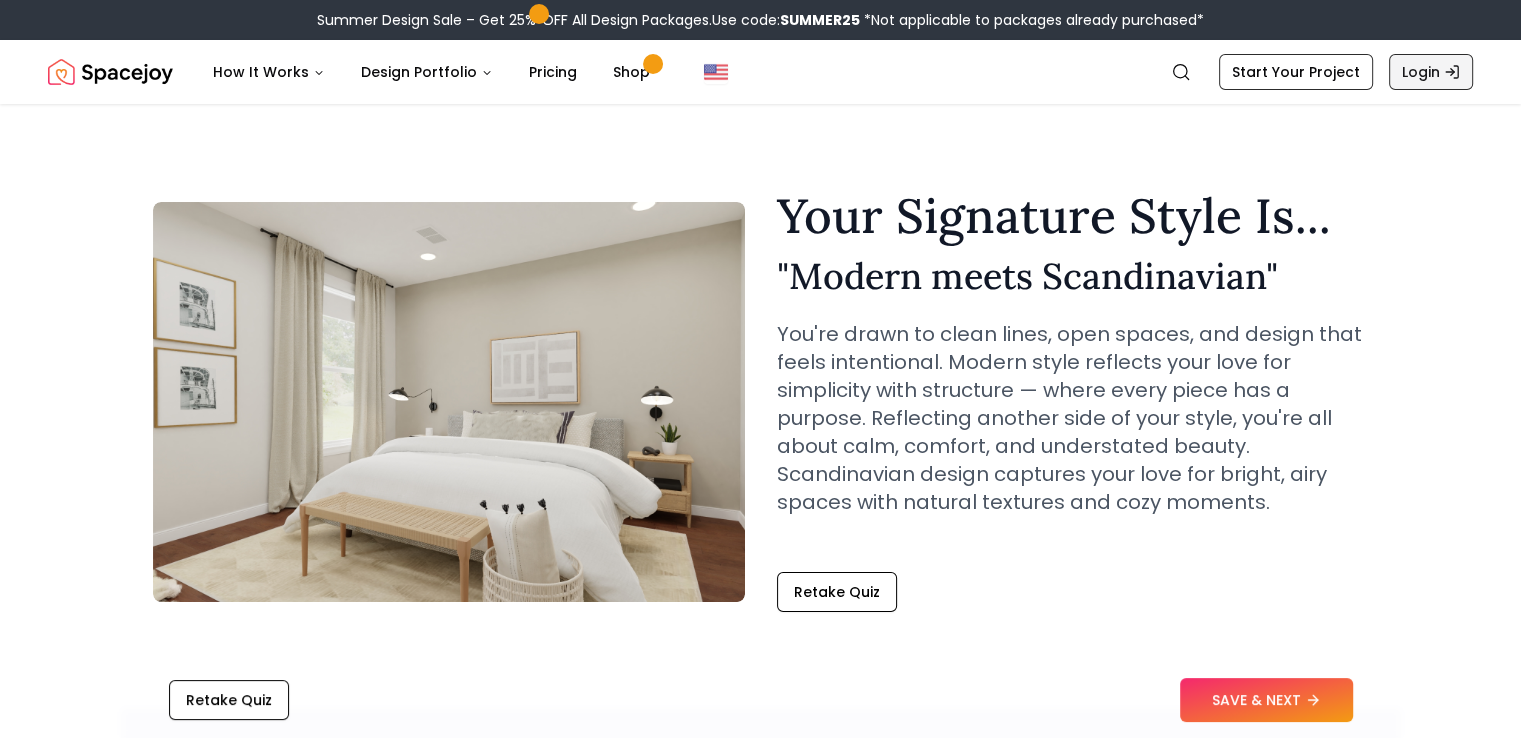 click on "Login" at bounding box center [1431, 72] 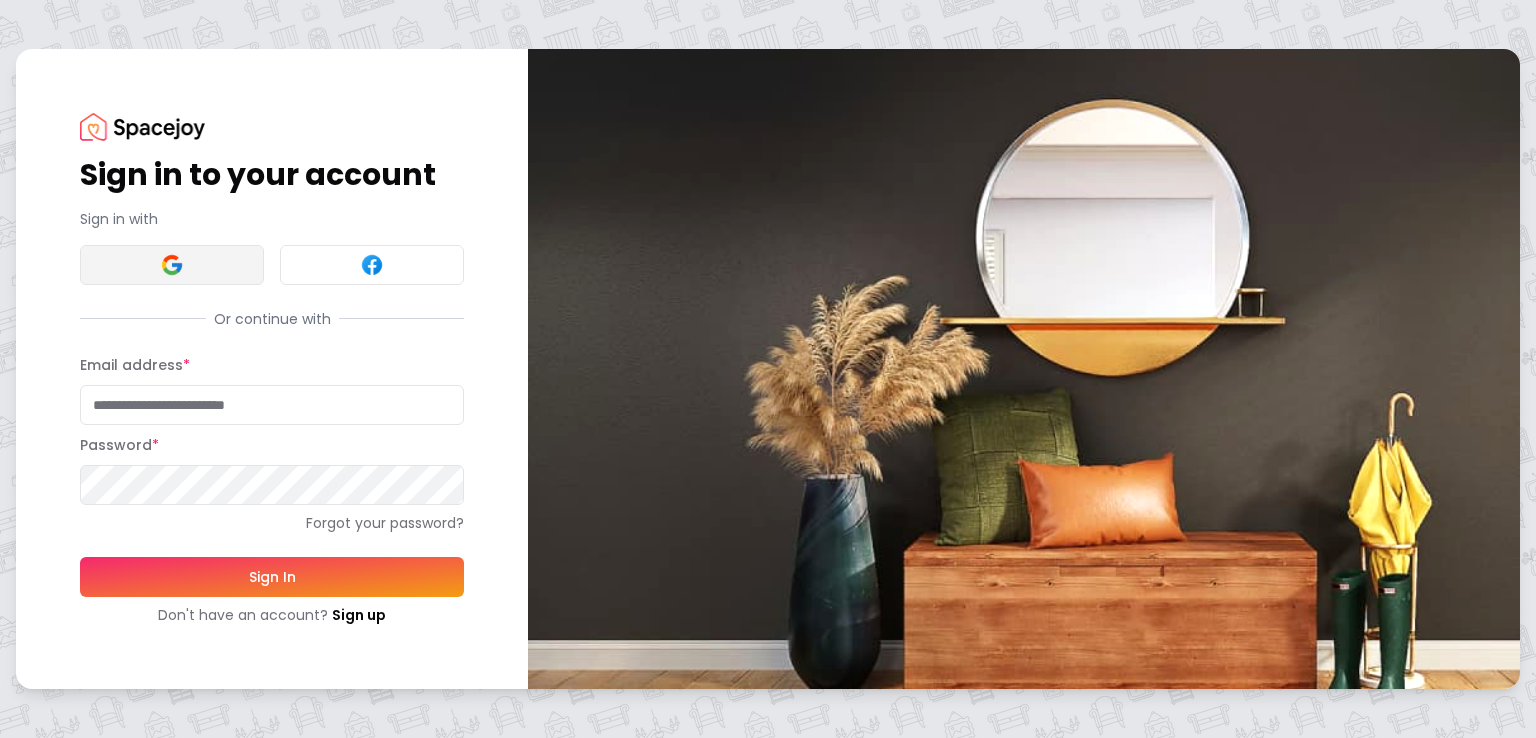 click at bounding box center (172, 265) 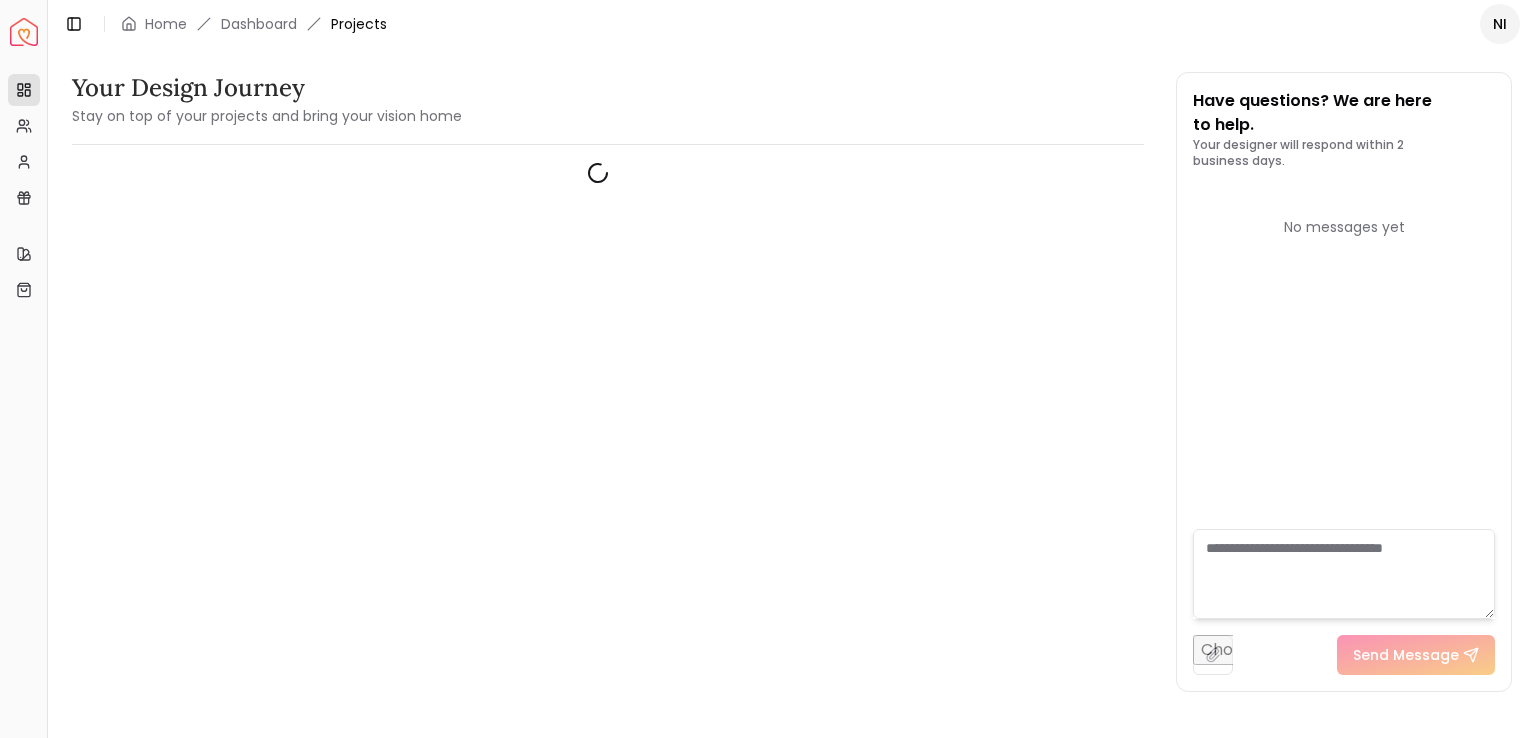 scroll, scrollTop: 0, scrollLeft: 0, axis: both 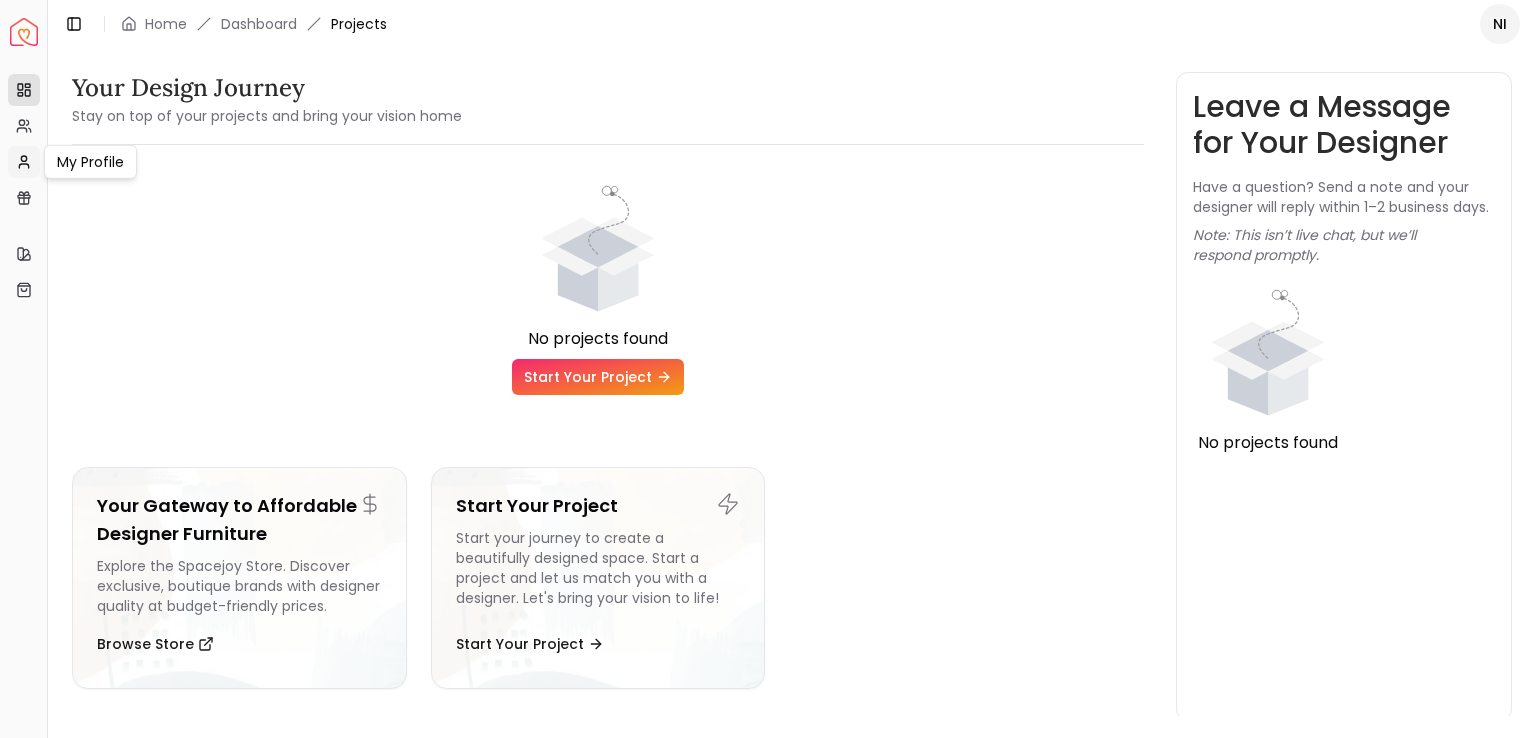click 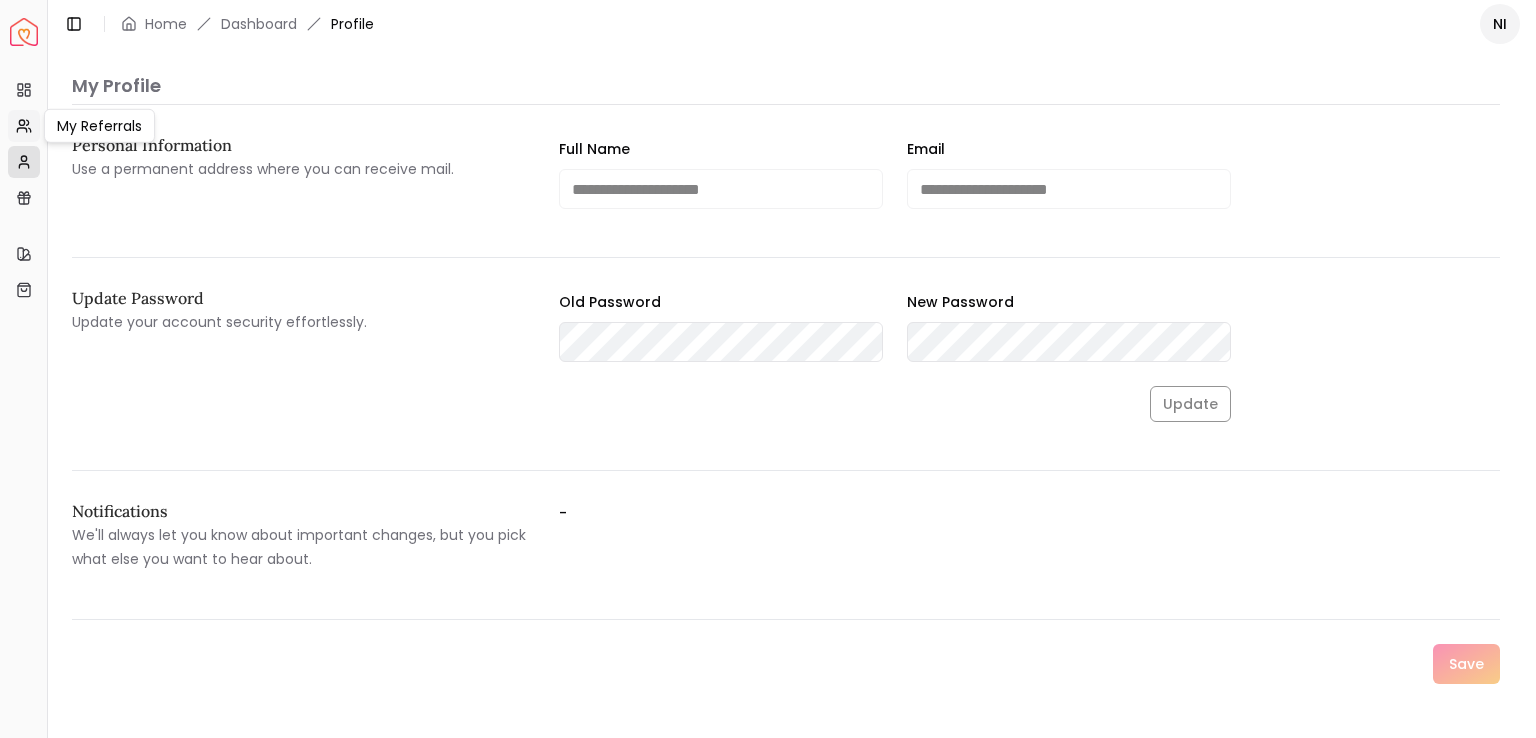 click 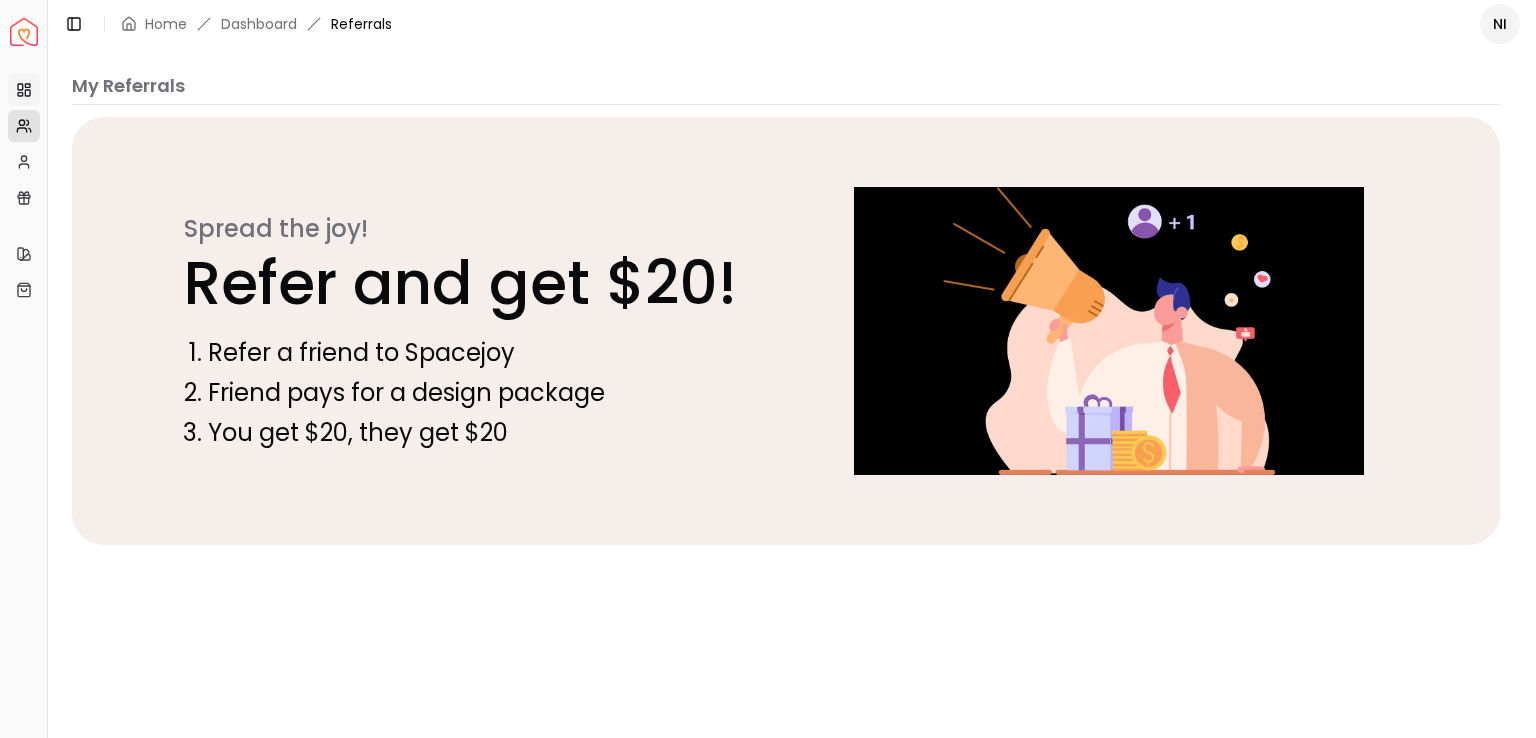 click 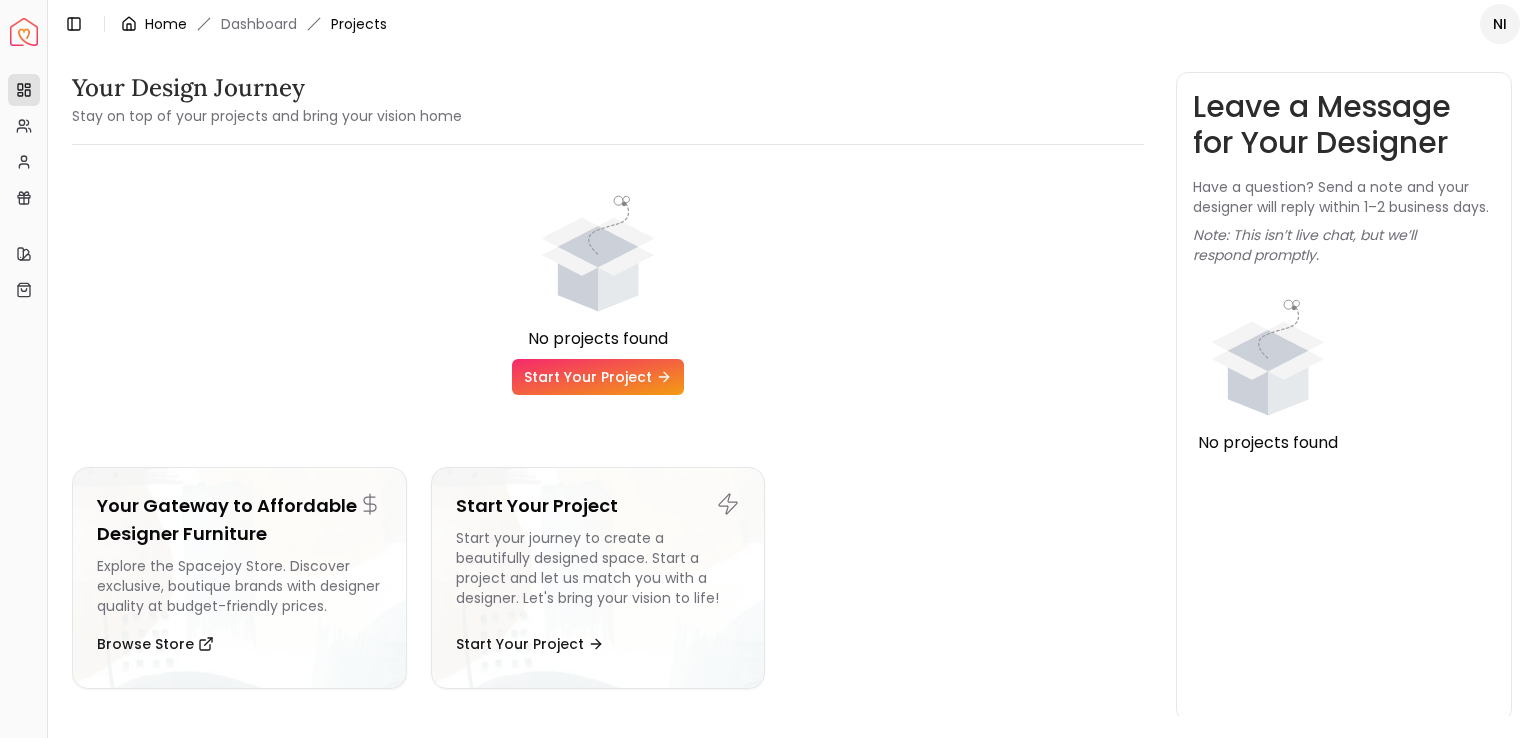 click 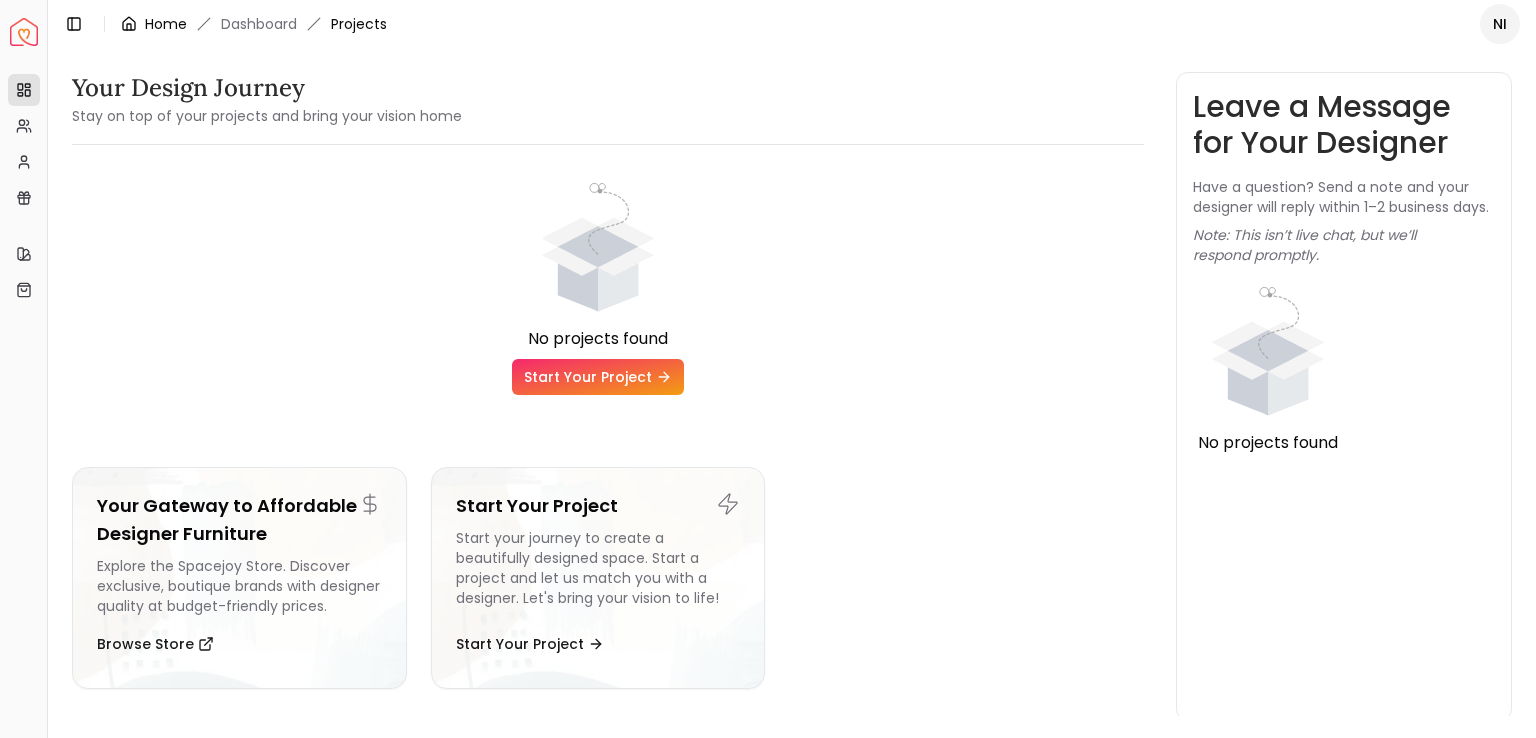 click on "Home" at bounding box center [166, 24] 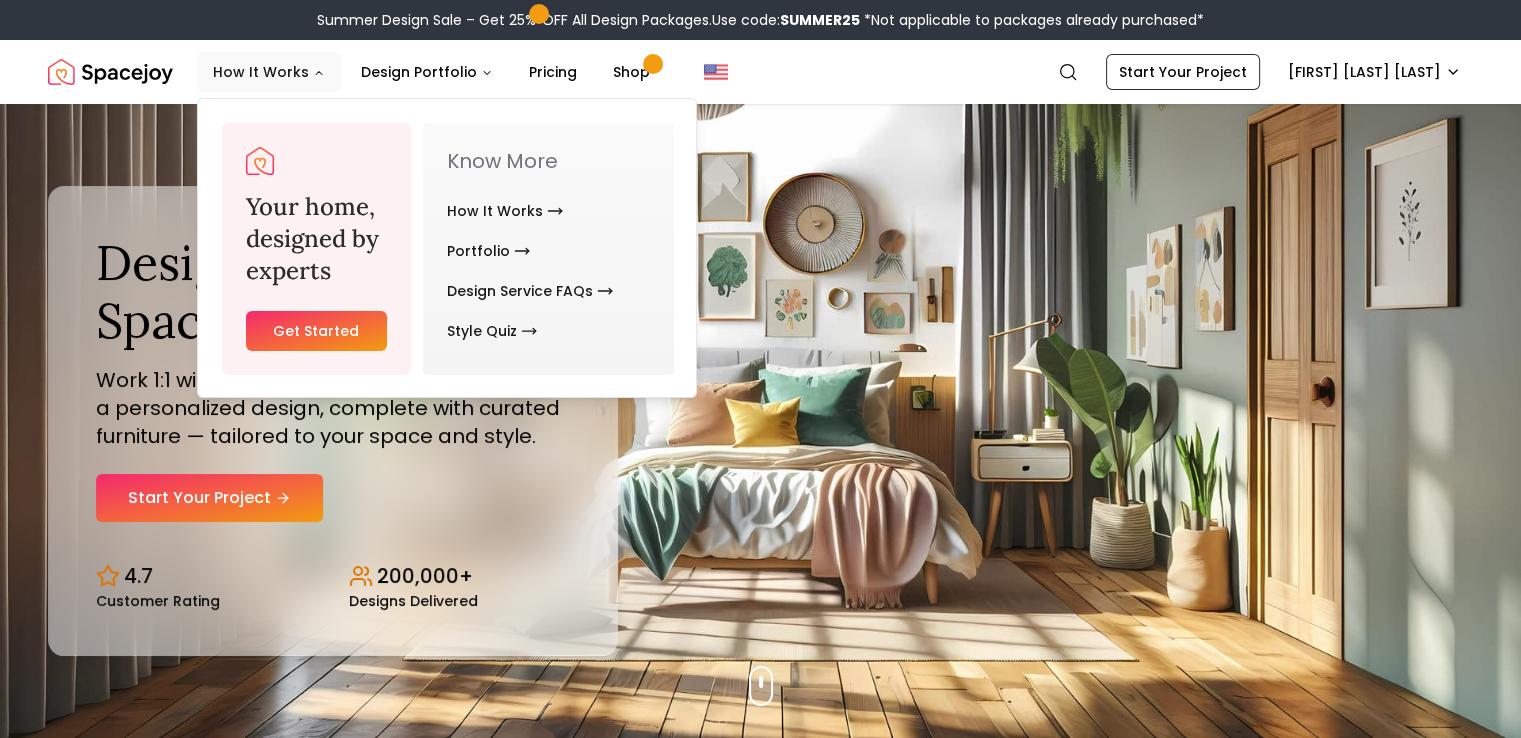 click on "How It Works" at bounding box center (269, 72) 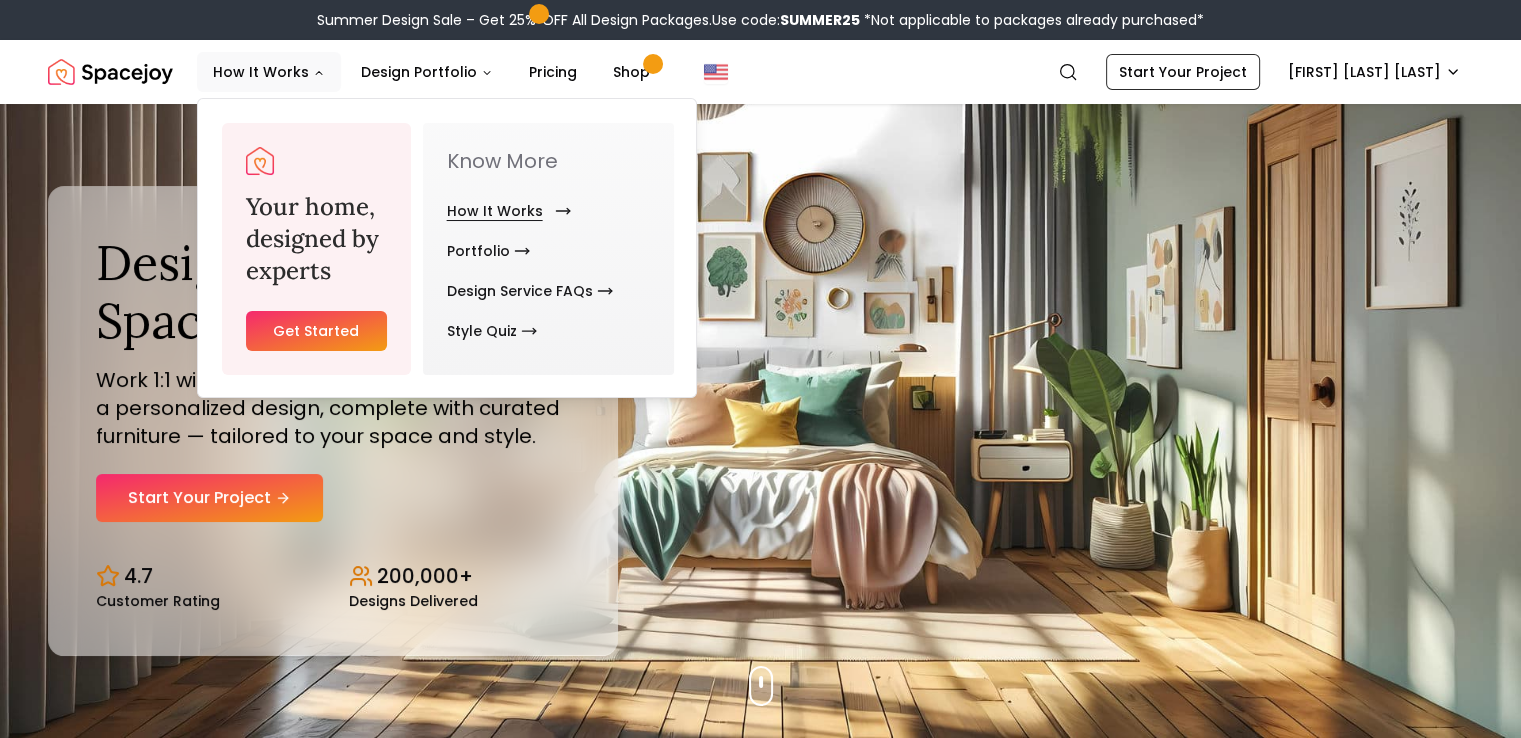 click on "How It Works" at bounding box center (505, 211) 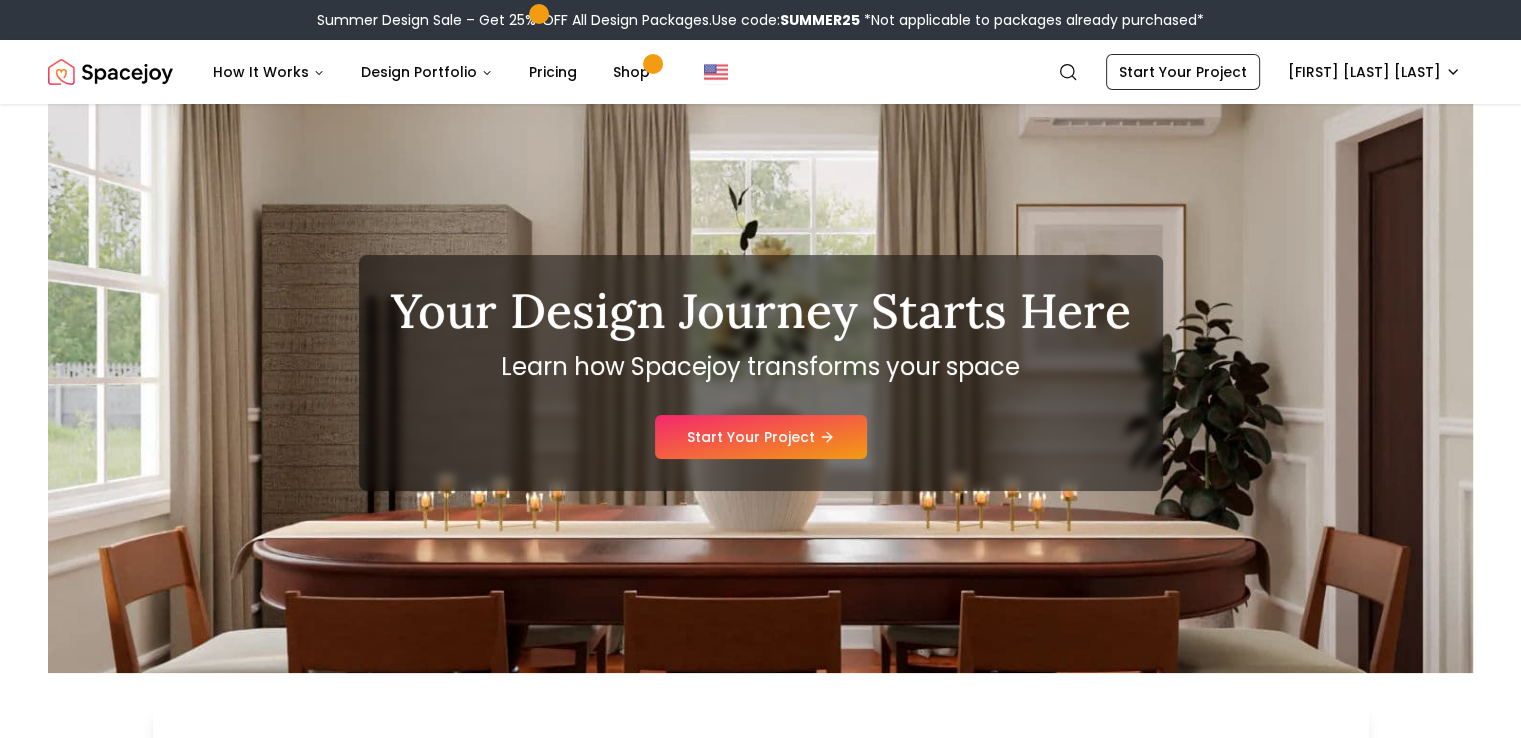 scroll, scrollTop: 0, scrollLeft: 0, axis: both 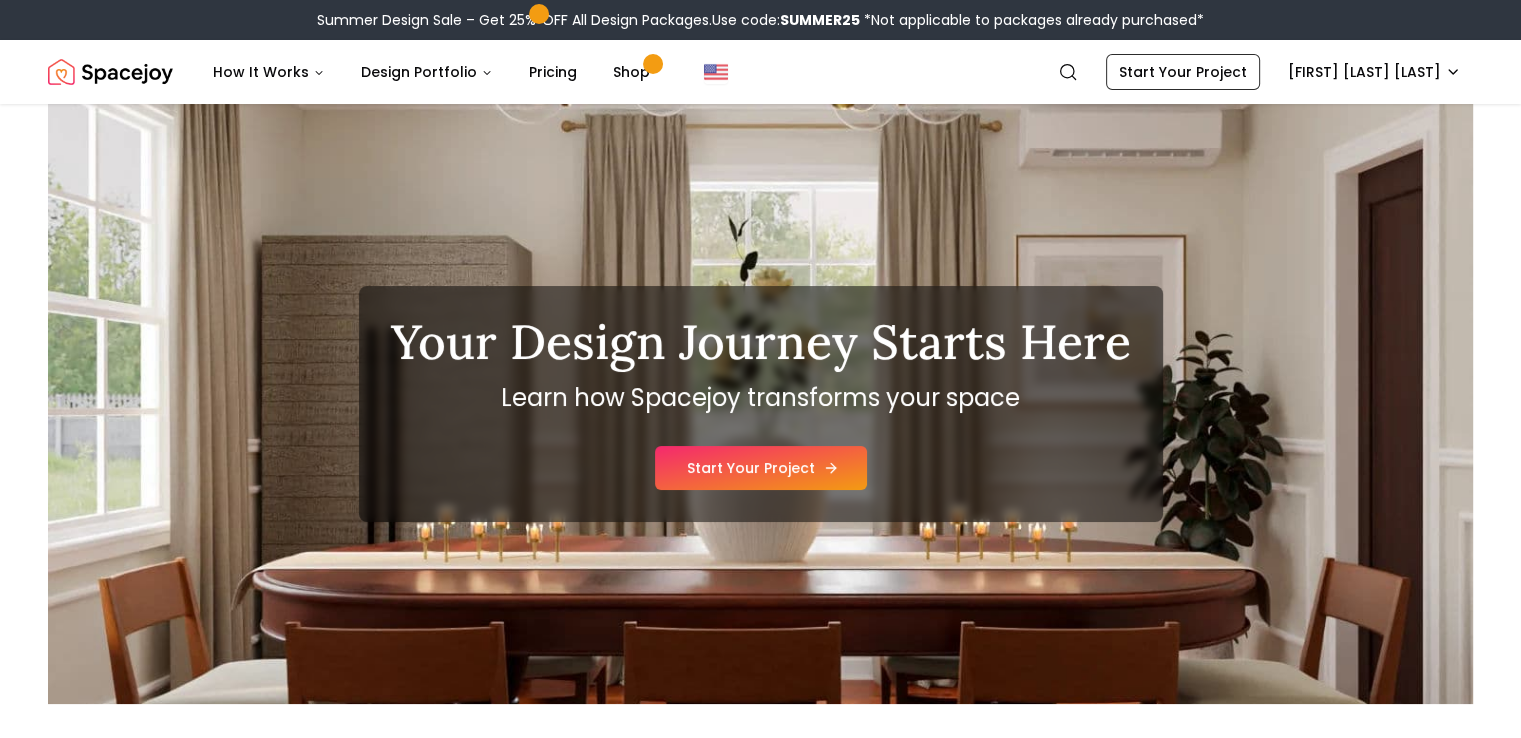 click on "Start Your Project" at bounding box center (761, 468) 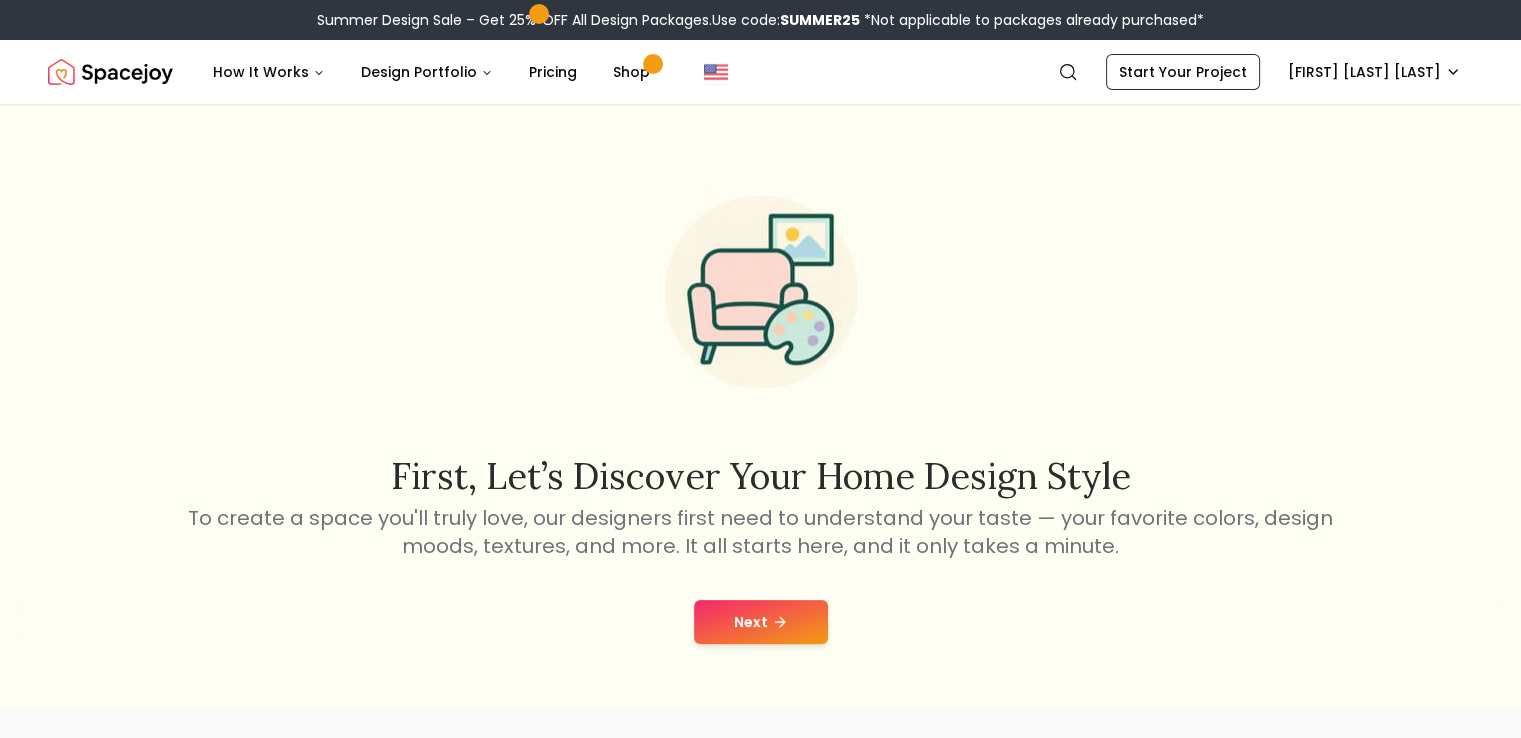 click on "Next" at bounding box center [761, 622] 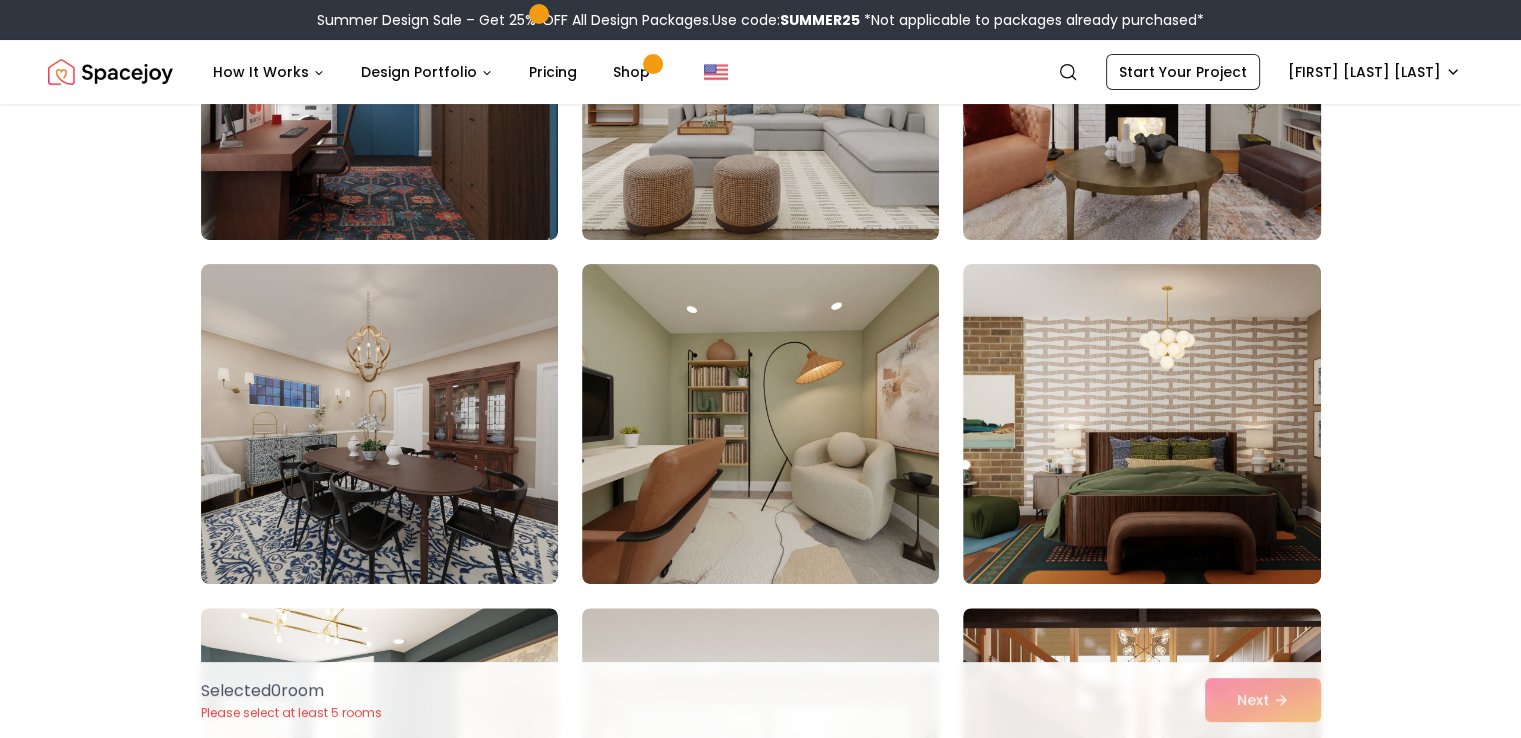 scroll, scrollTop: 354, scrollLeft: 0, axis: vertical 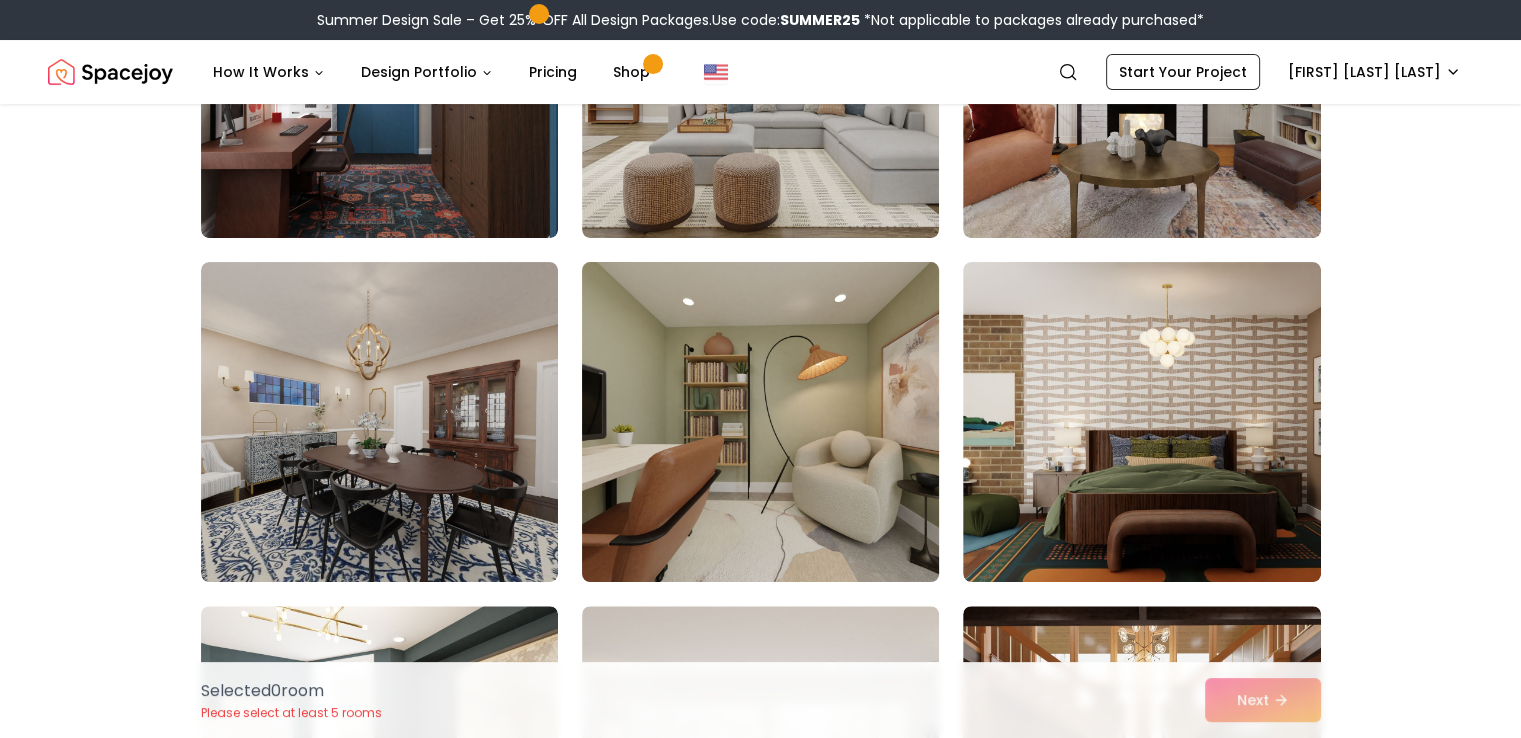 click at bounding box center [760, 422] 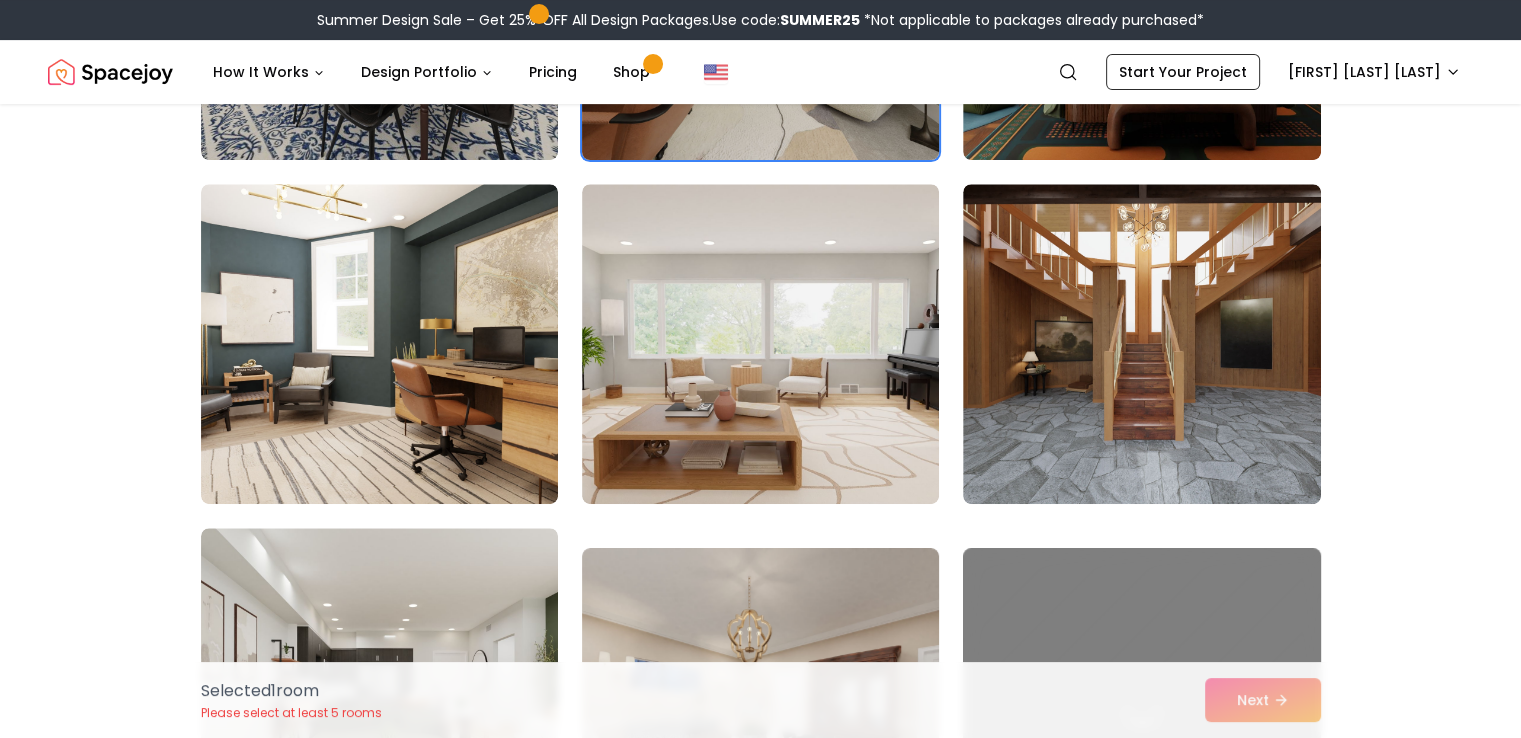 scroll, scrollTop: 792, scrollLeft: 0, axis: vertical 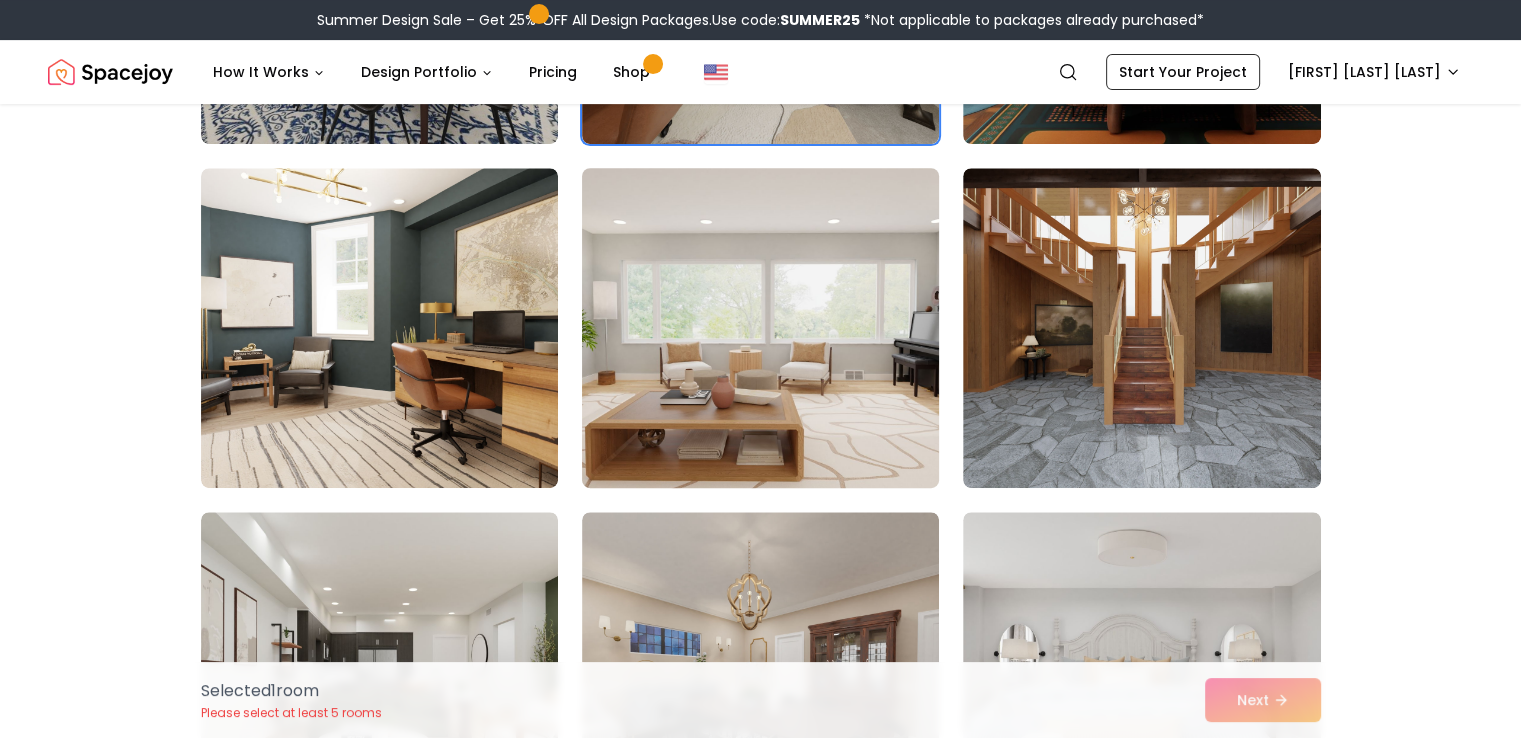 click at bounding box center (760, 328) 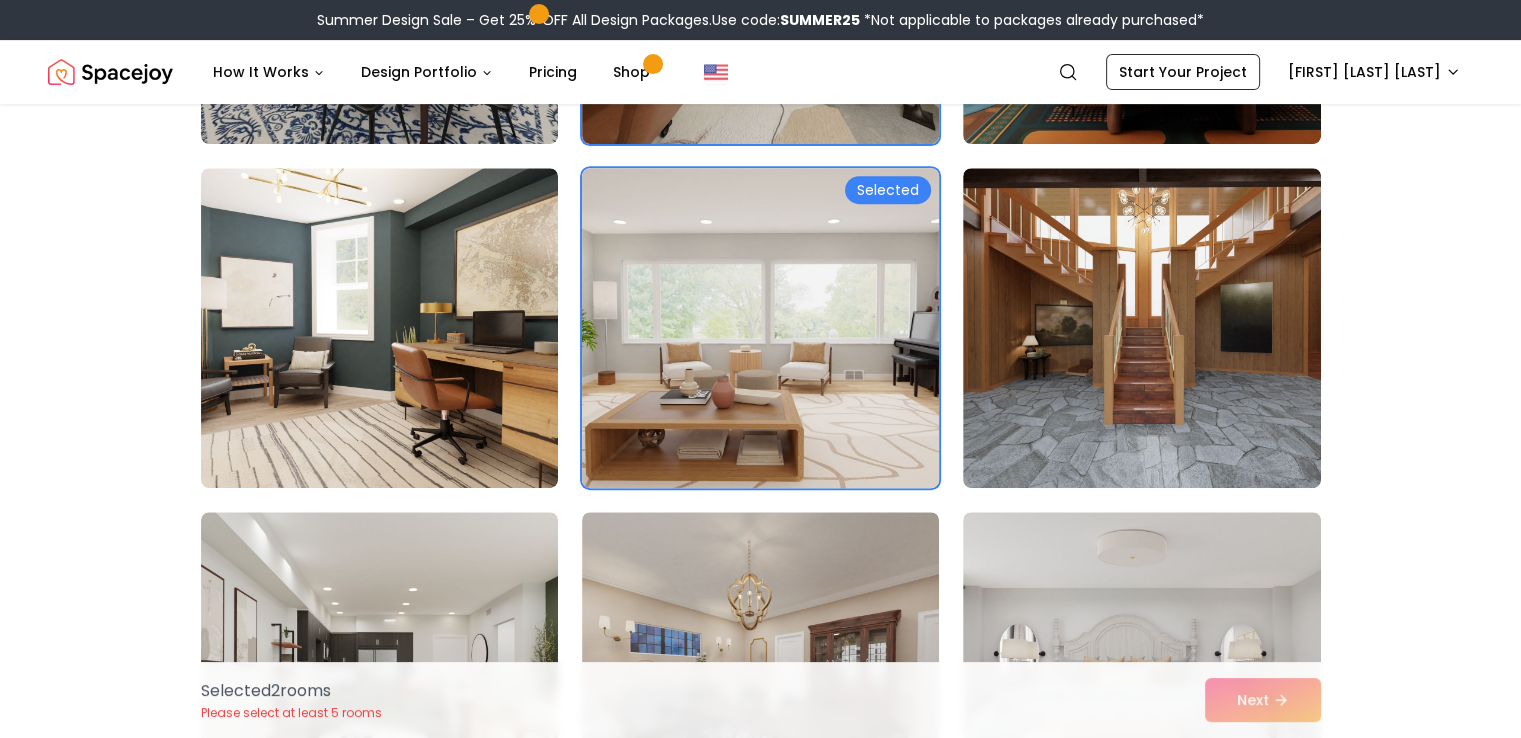 scroll, scrollTop: 1032, scrollLeft: 0, axis: vertical 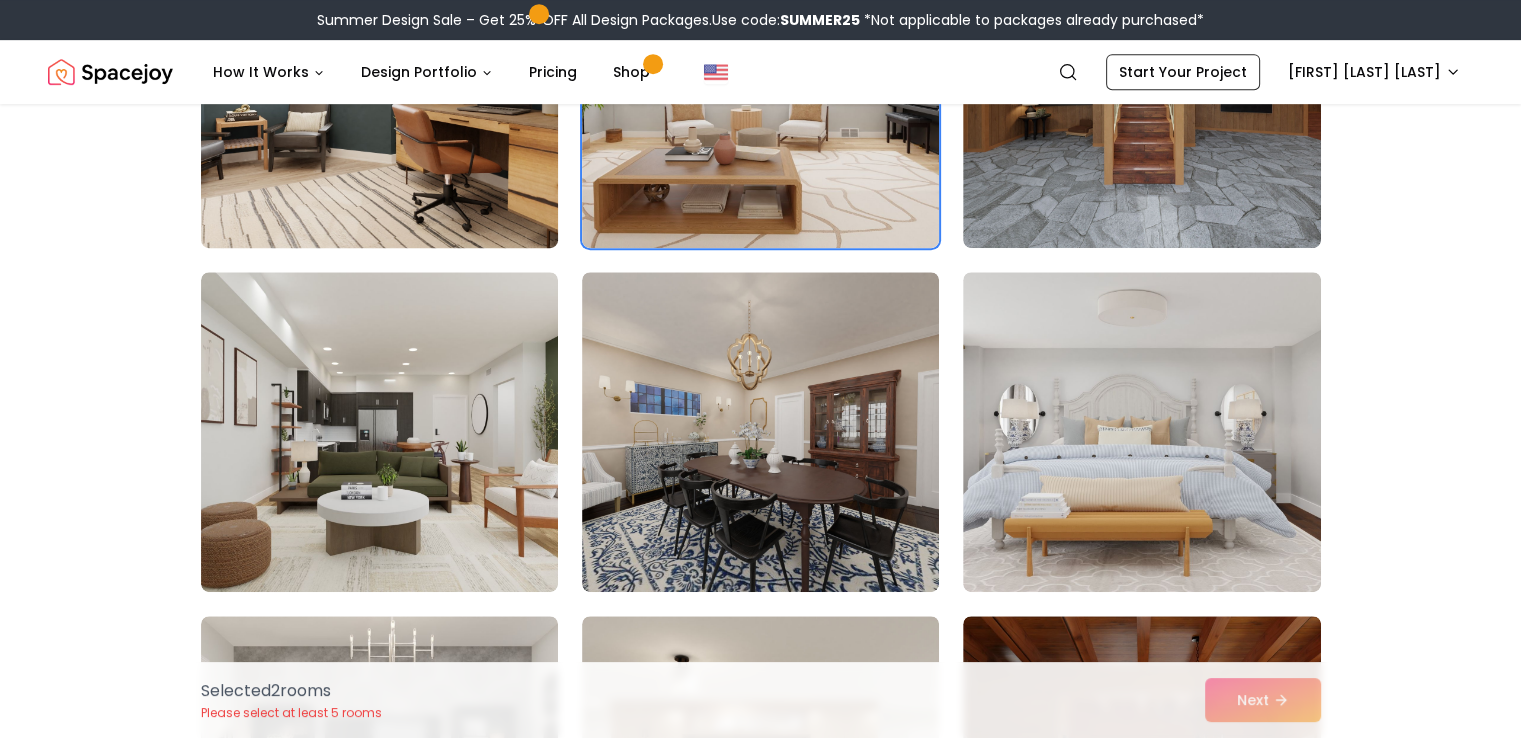 click at bounding box center (379, 88) 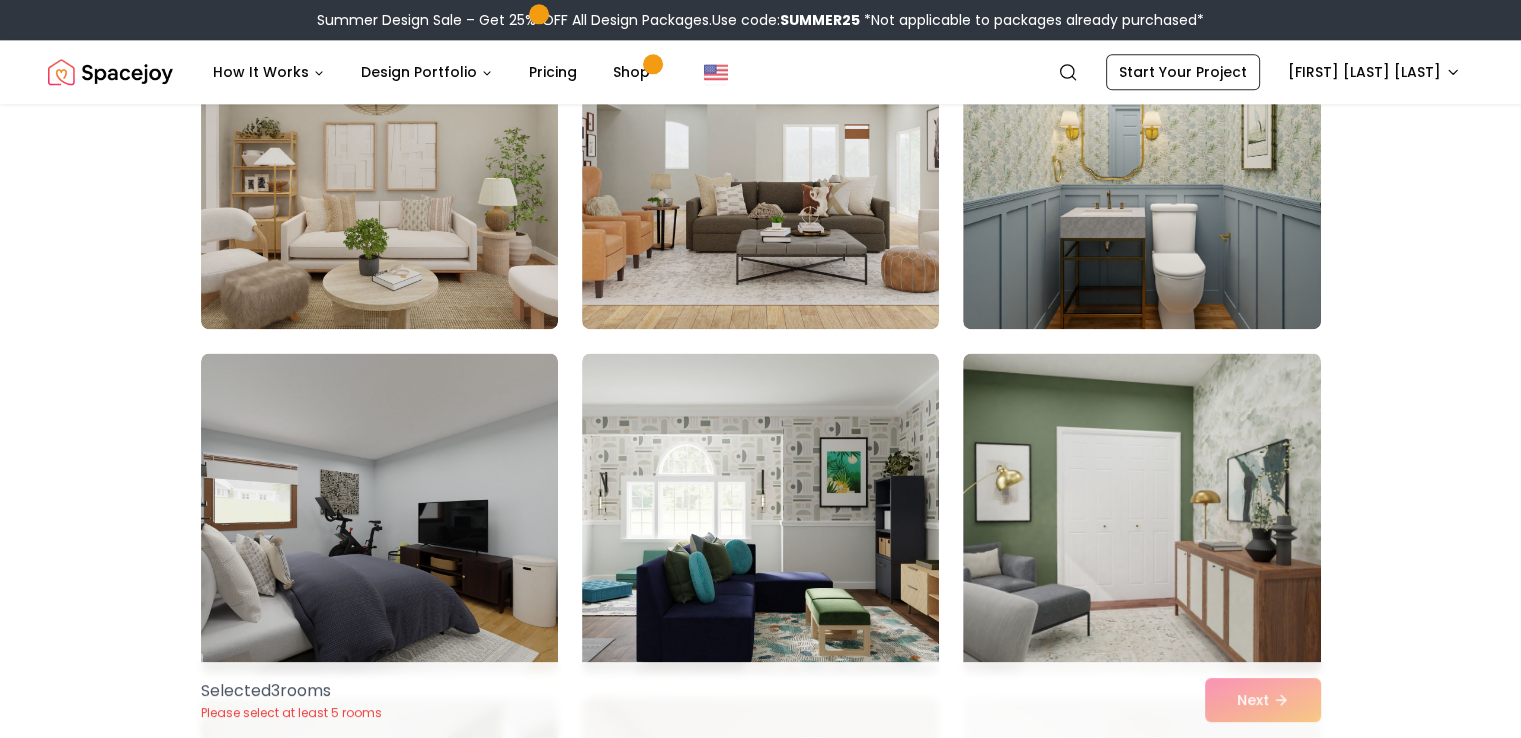 scroll, scrollTop: 2863, scrollLeft: 0, axis: vertical 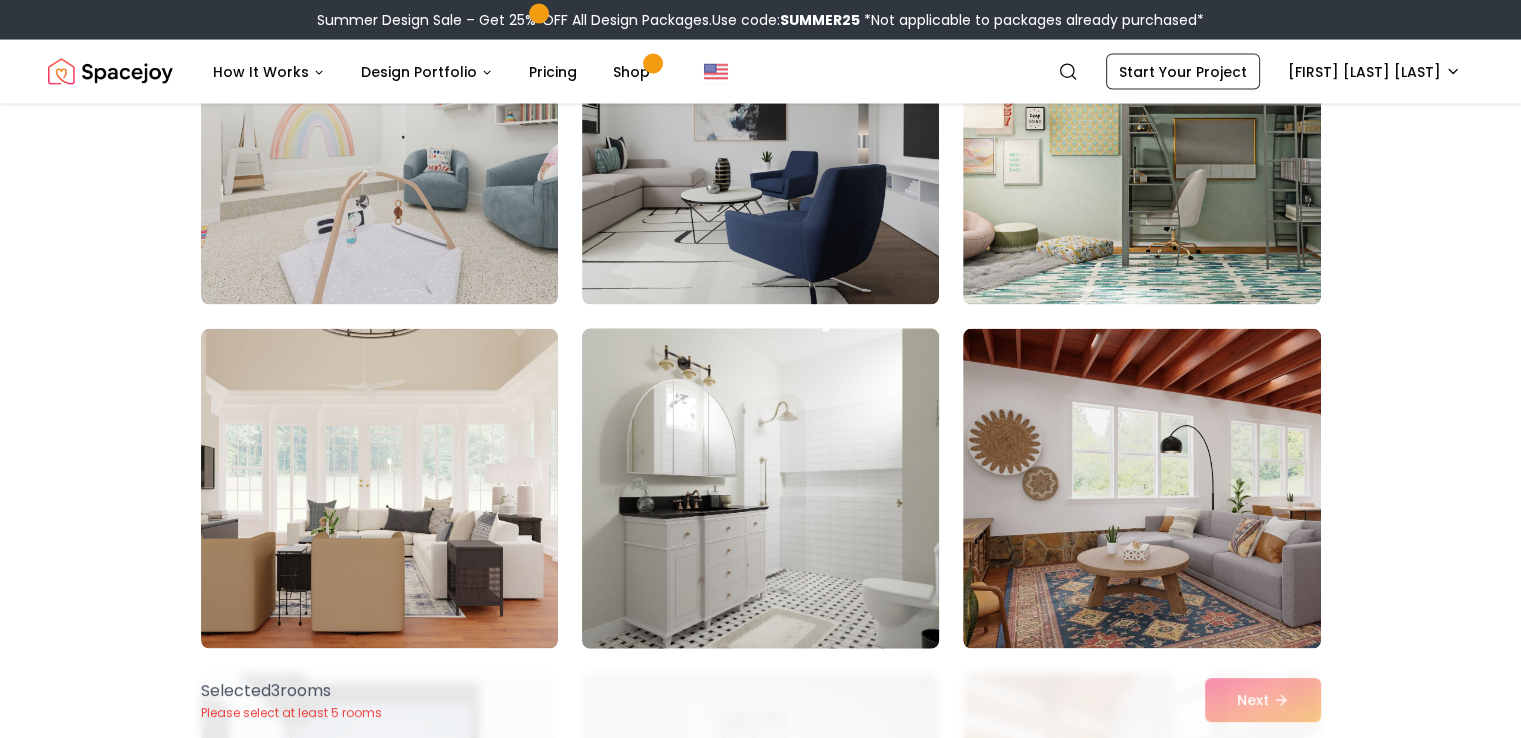 click at bounding box center (760, 489) 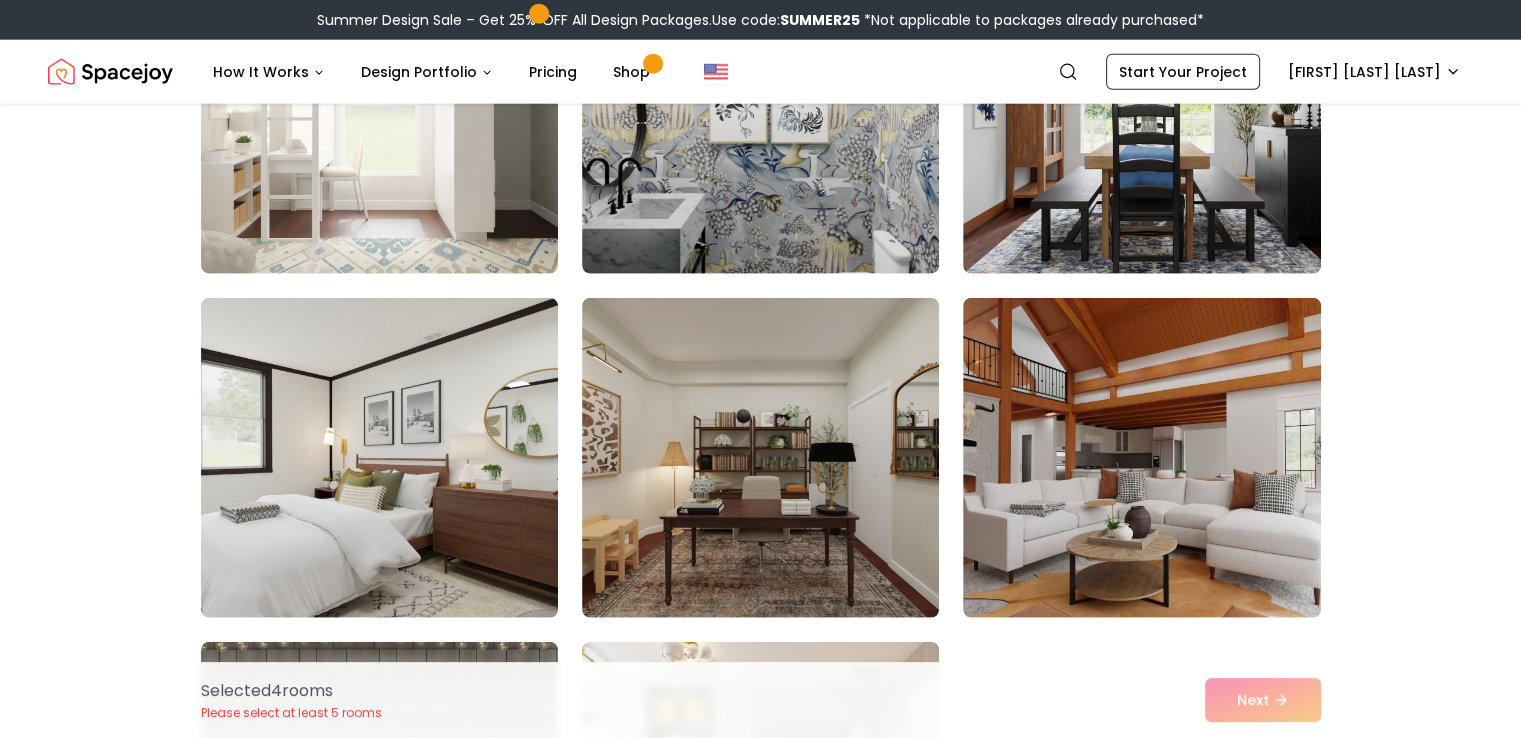 scroll, scrollTop: 5142, scrollLeft: 0, axis: vertical 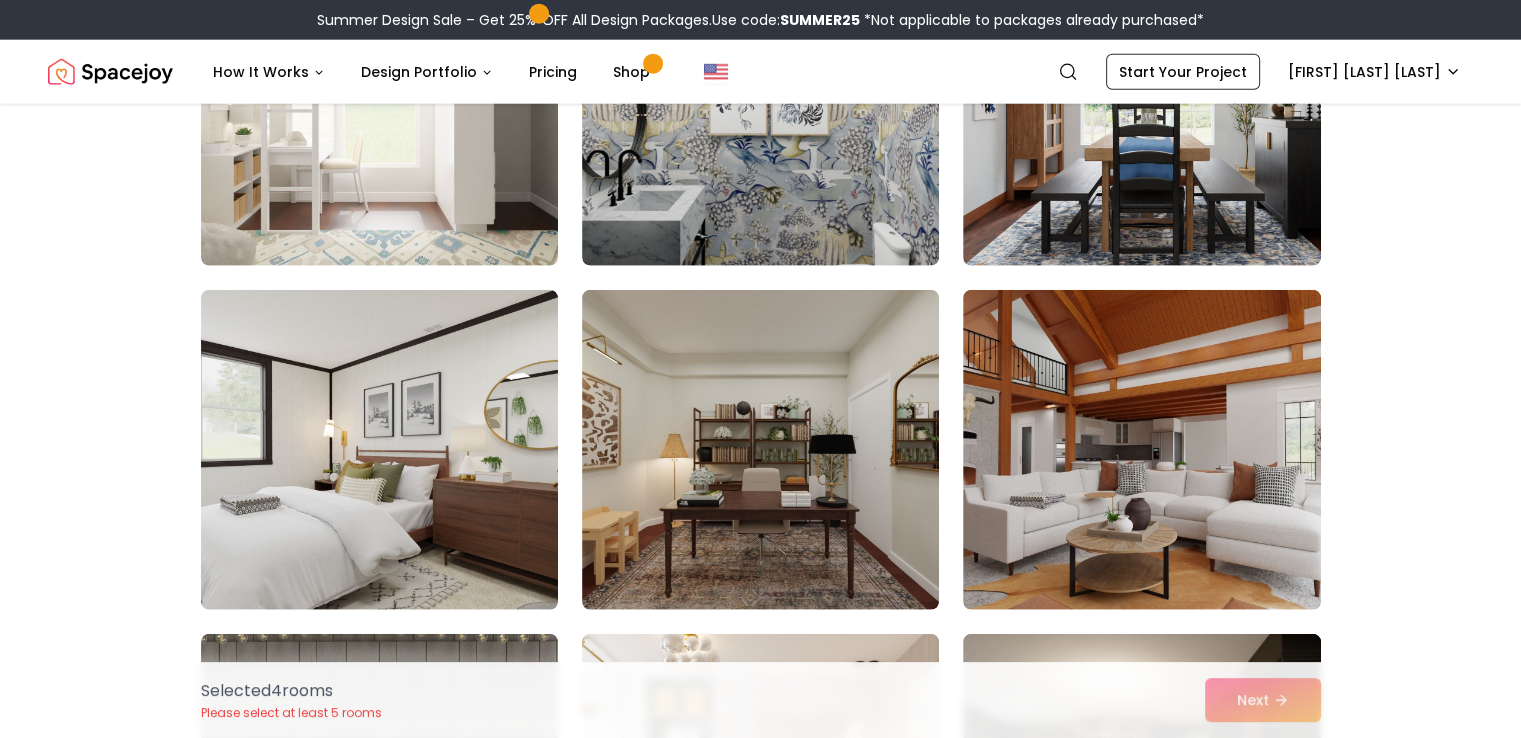 click on "Selected  4  room s Please select at least 5 rooms Next" at bounding box center (761, 700) 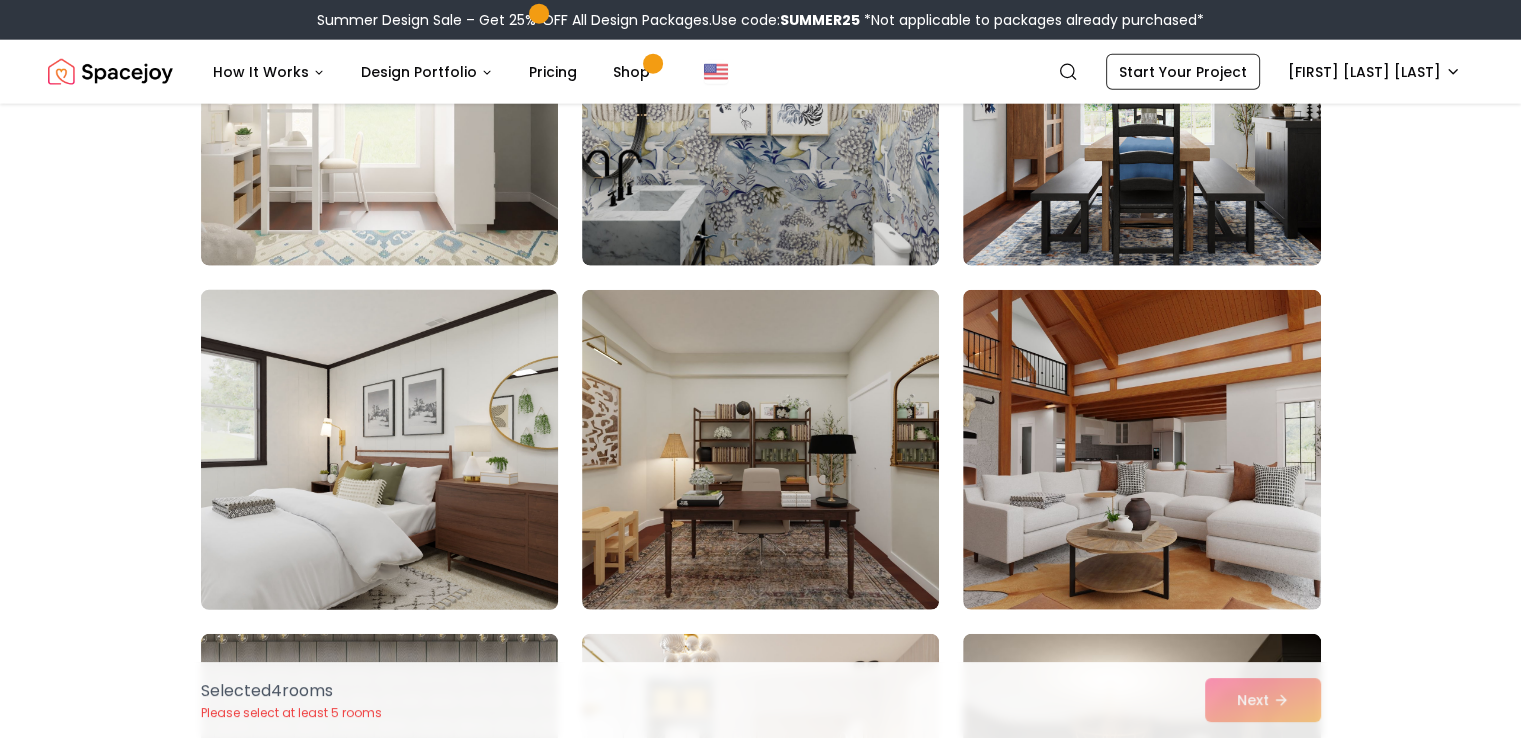 click at bounding box center [379, 450] 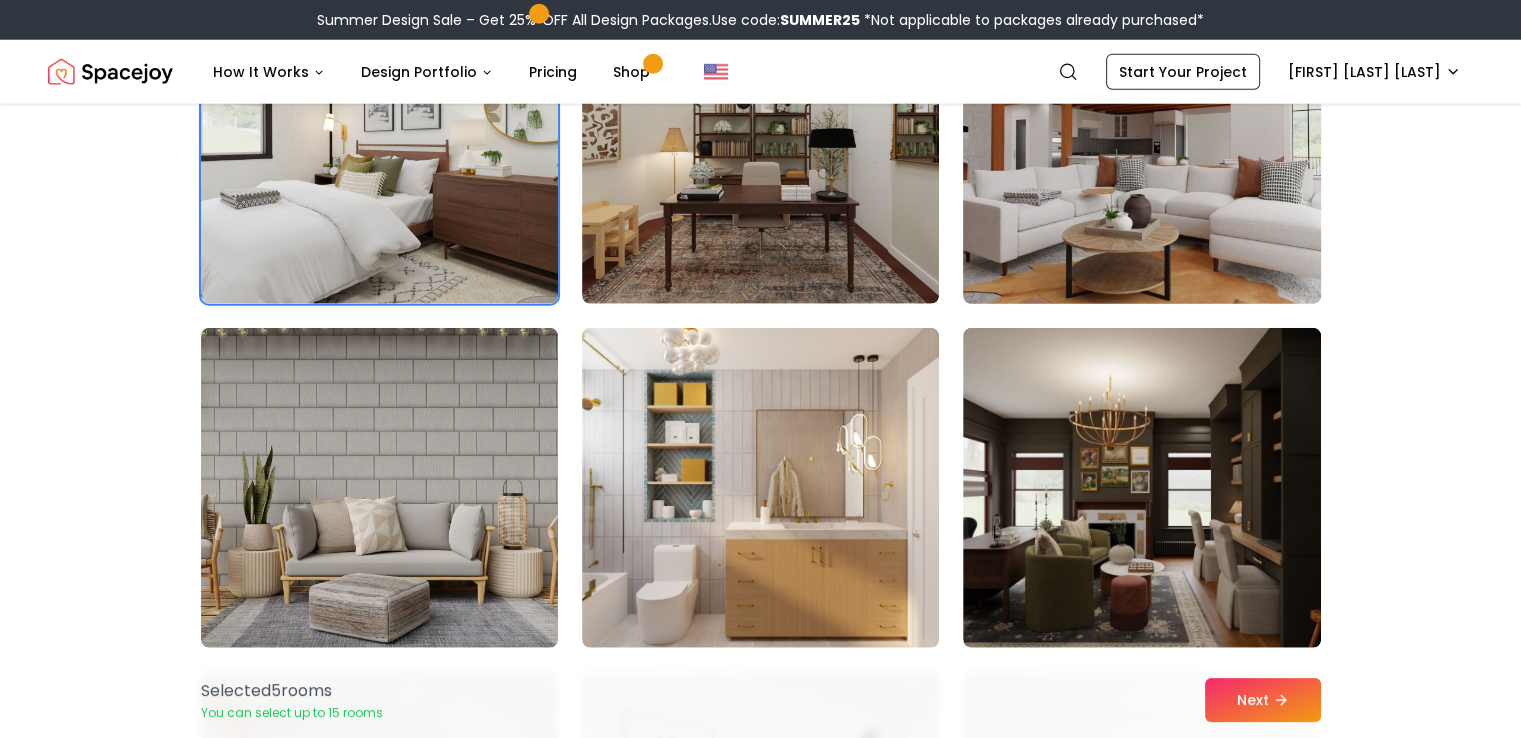 scroll, scrollTop: 5548, scrollLeft: 0, axis: vertical 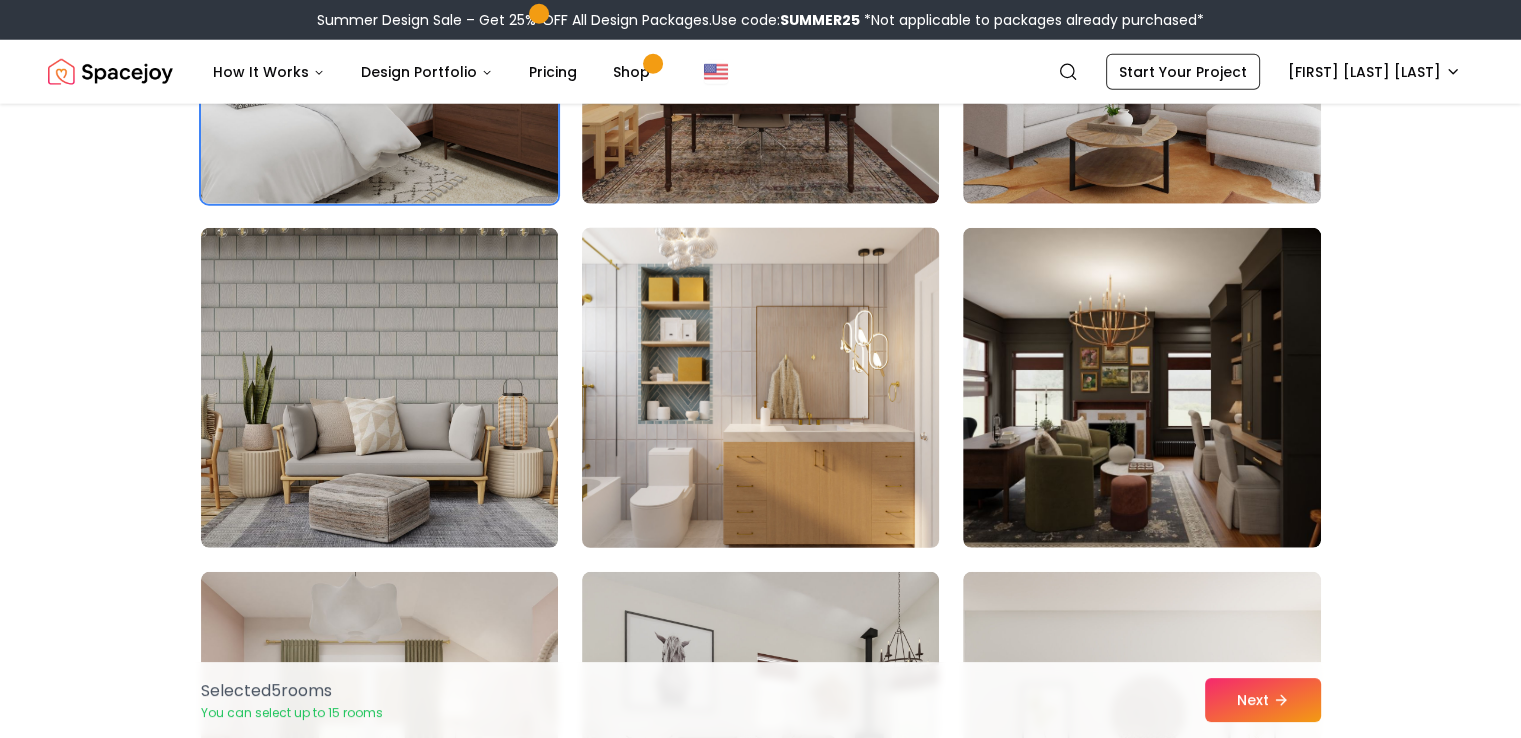 click at bounding box center [760, 388] 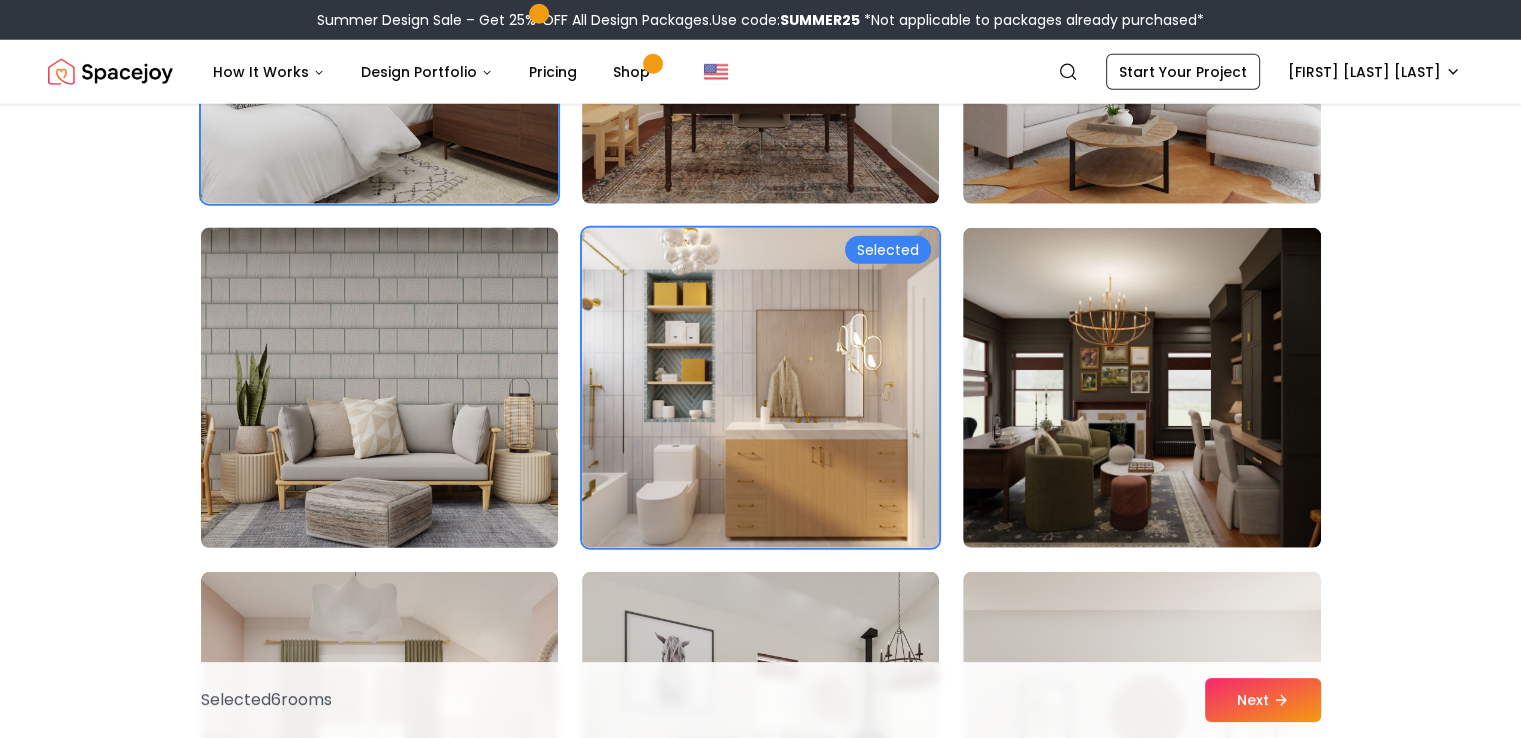 click at bounding box center (379, 388) 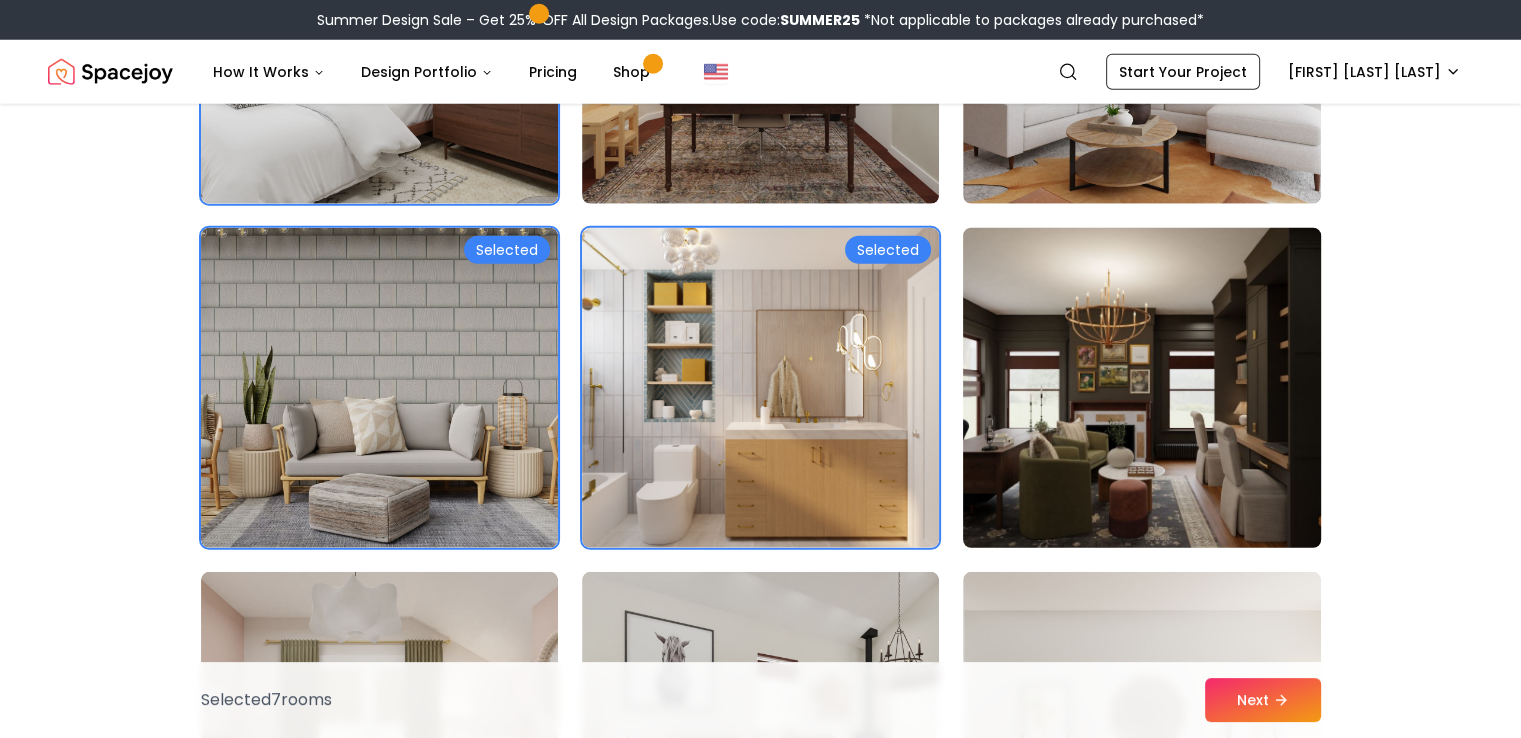 scroll, scrollTop: 6042, scrollLeft: 0, axis: vertical 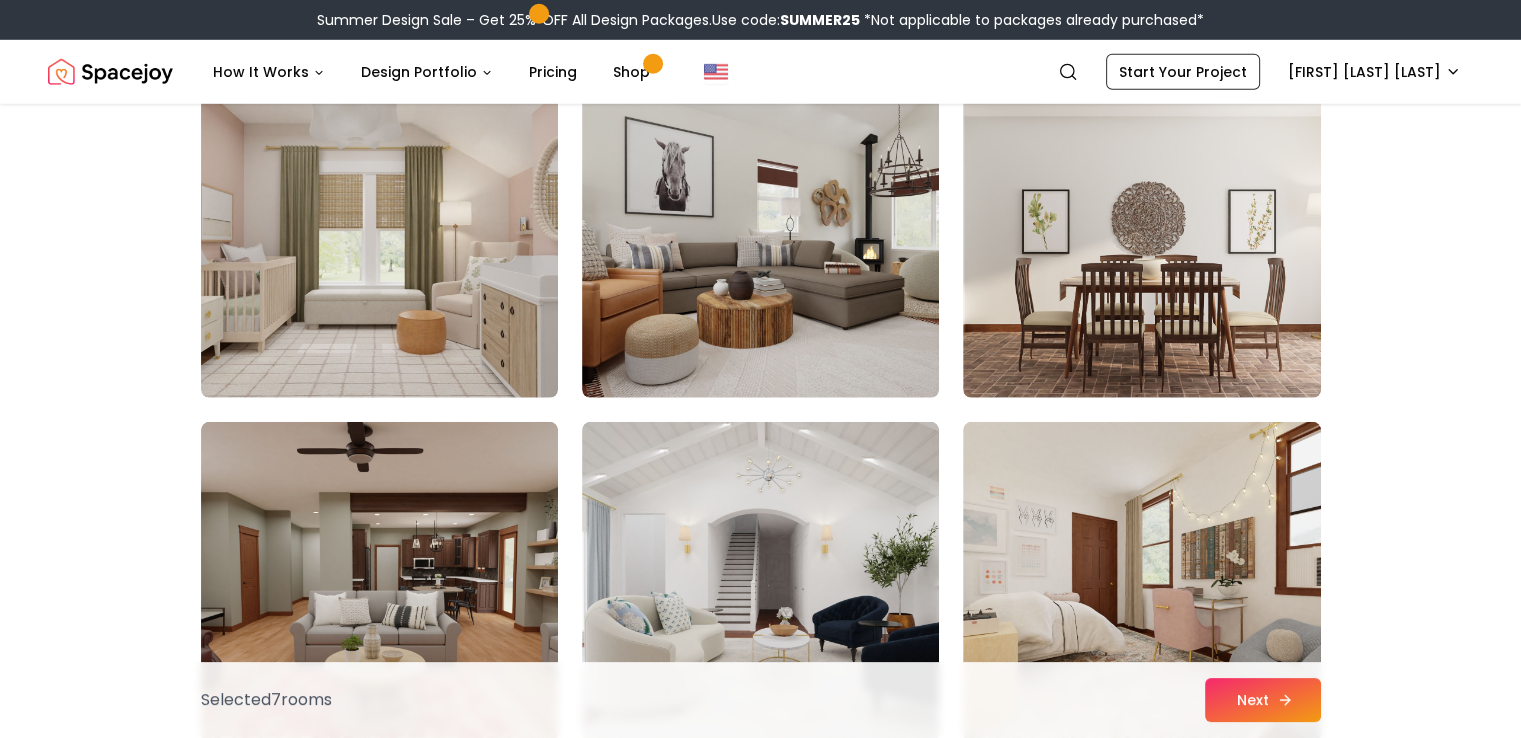 click on "Next" at bounding box center [1263, 700] 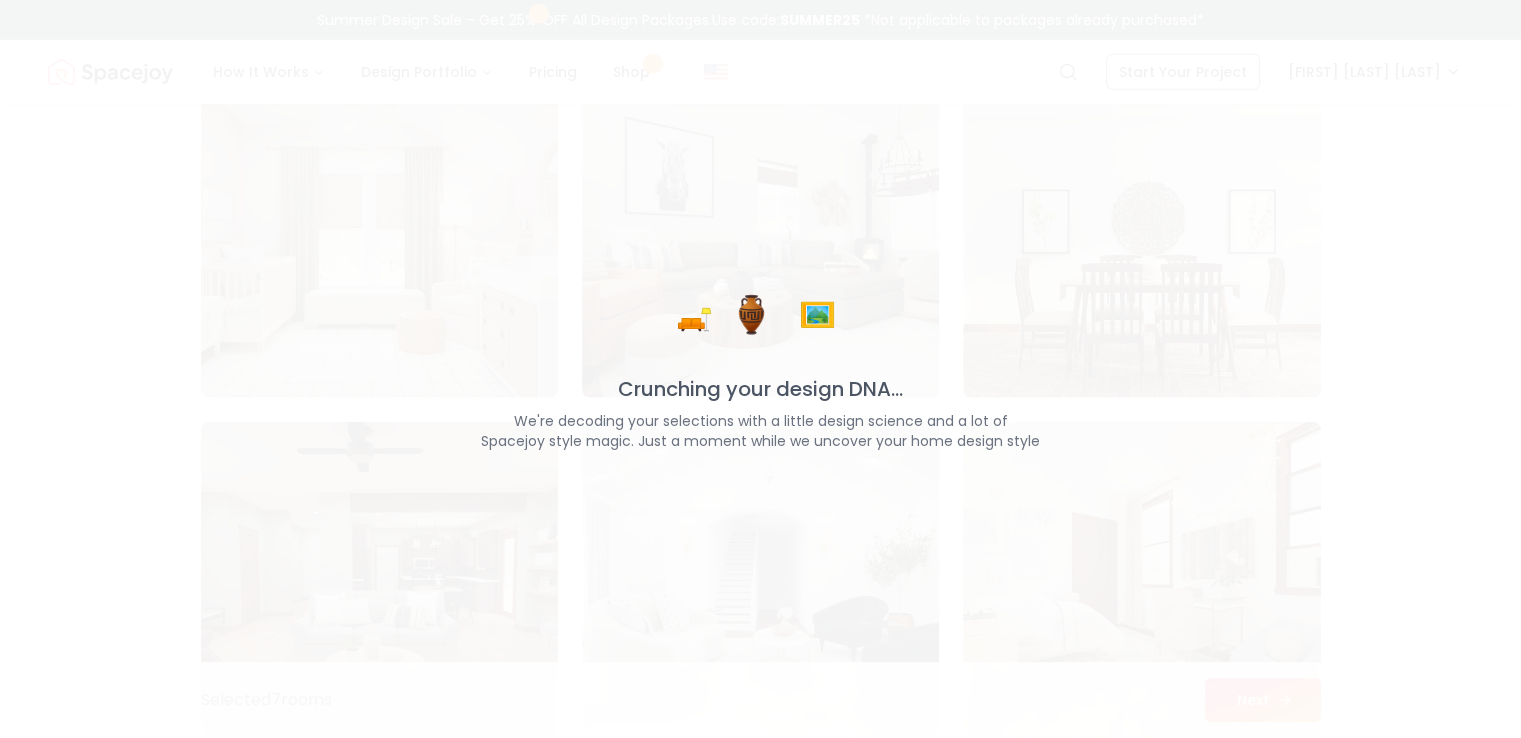 scroll, scrollTop: 6042, scrollLeft: 0, axis: vertical 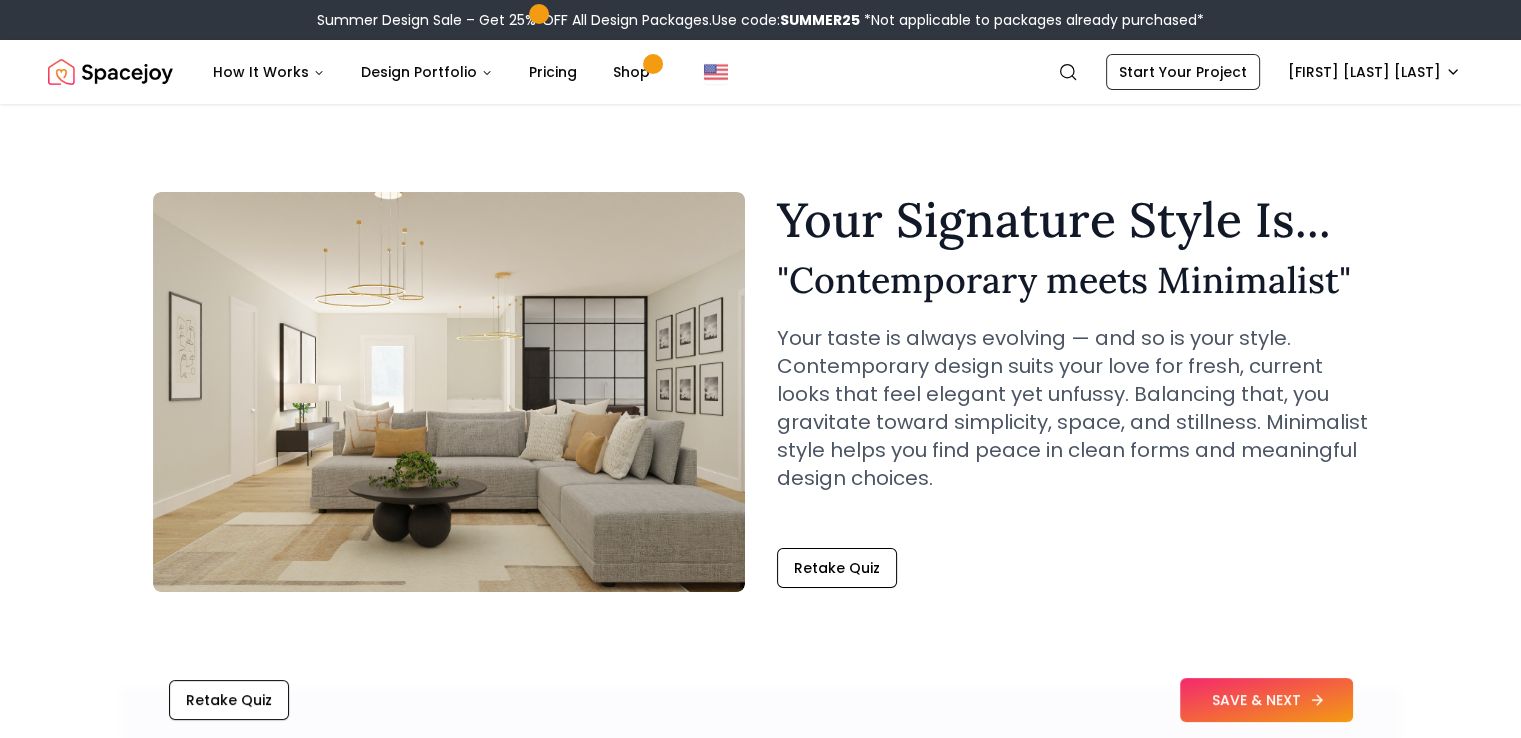 click on "SAVE & NEXT" at bounding box center (1266, 700) 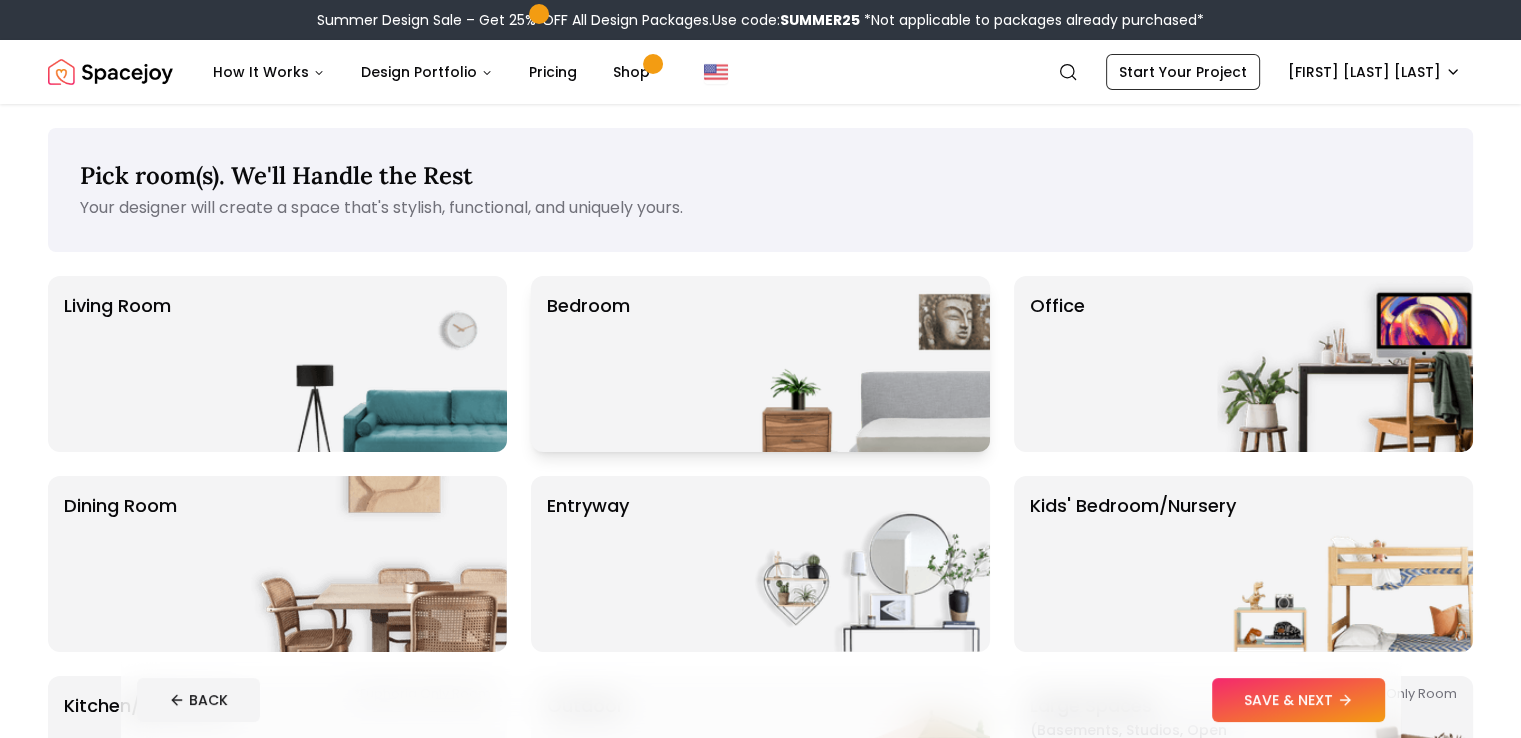 click at bounding box center [862, 364] 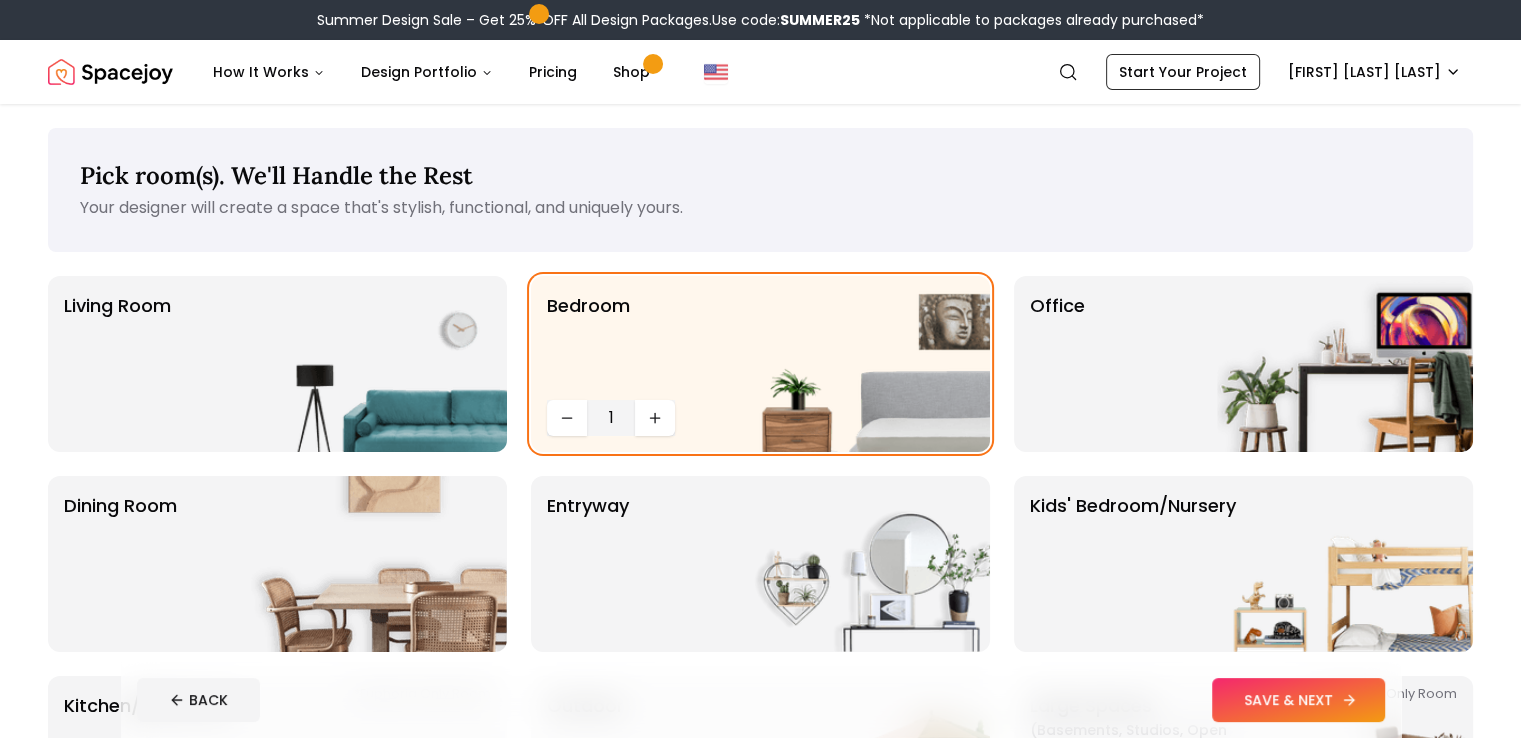 click on "SAVE & NEXT" at bounding box center [1298, 700] 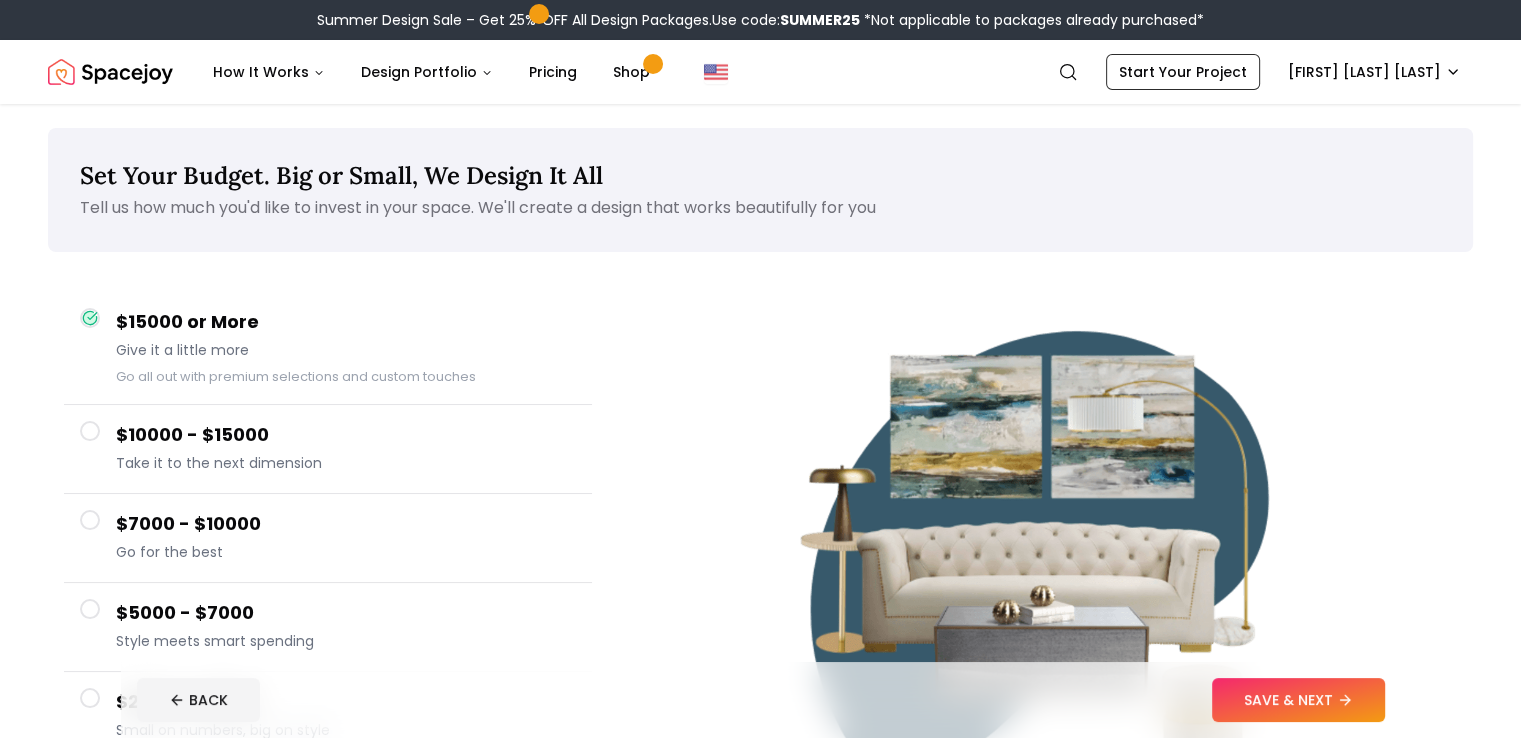 scroll, scrollTop: 276, scrollLeft: 0, axis: vertical 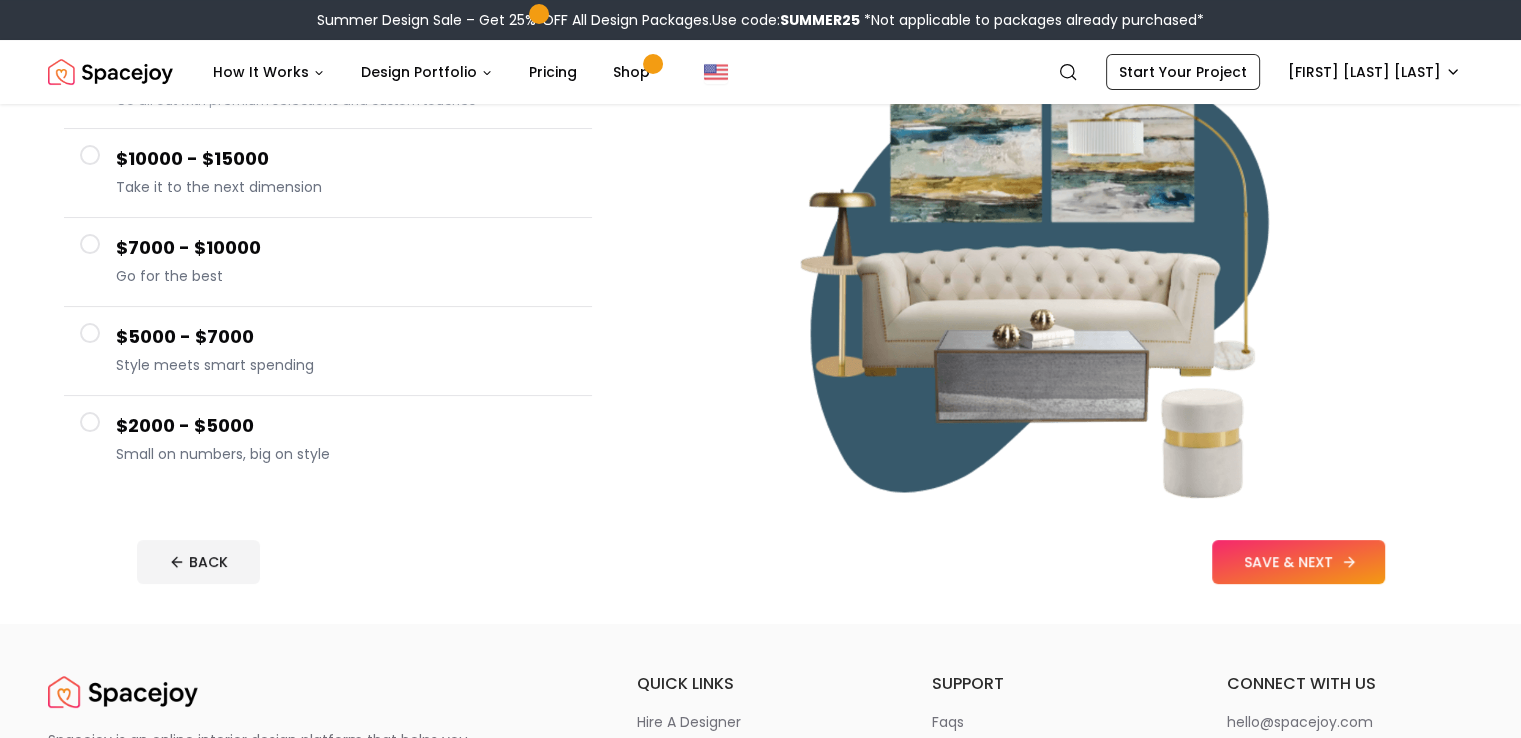 click on "SAVE & NEXT" at bounding box center (1298, 562) 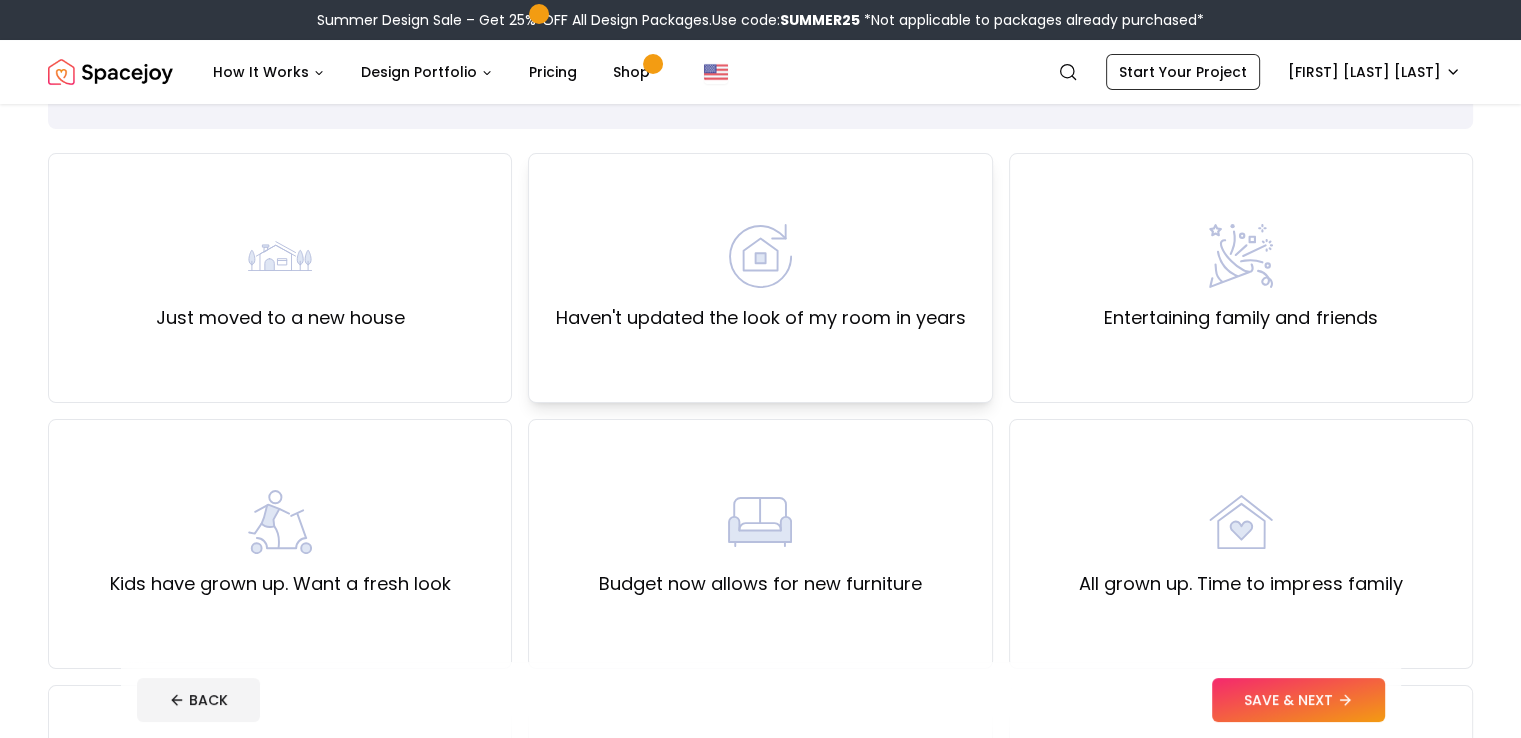 scroll, scrollTop: 124, scrollLeft: 0, axis: vertical 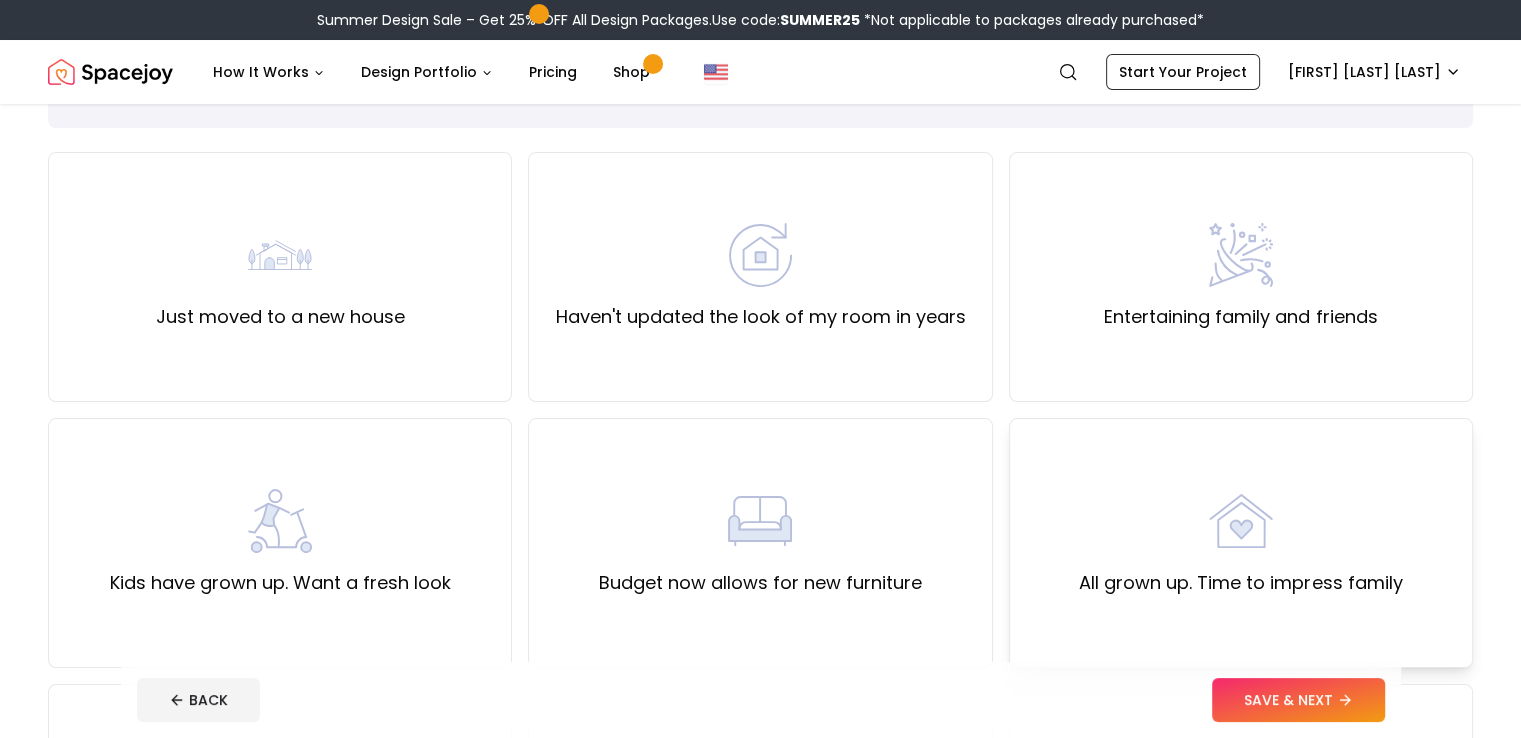 click at bounding box center [1241, 521] 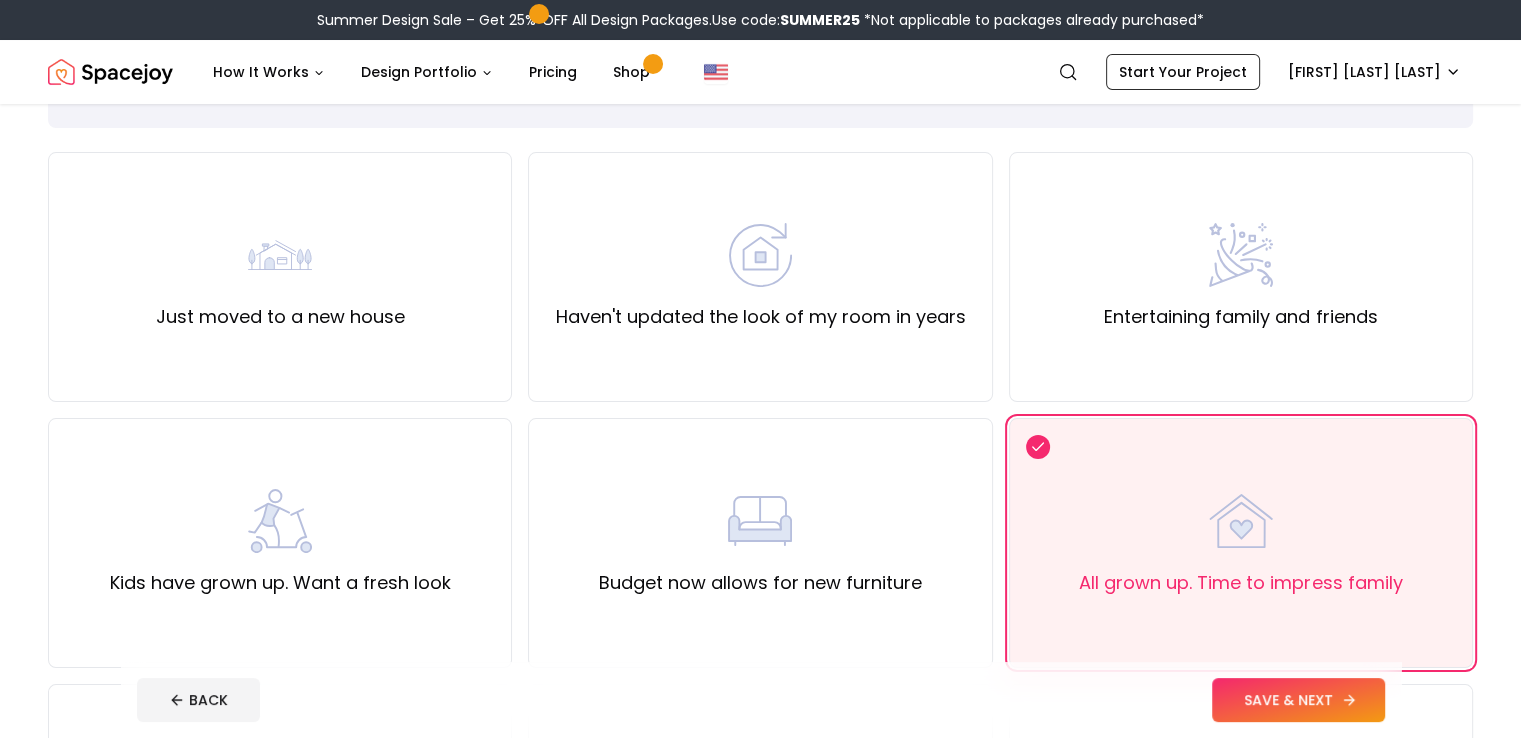 click on "SAVE & NEXT" at bounding box center [1298, 700] 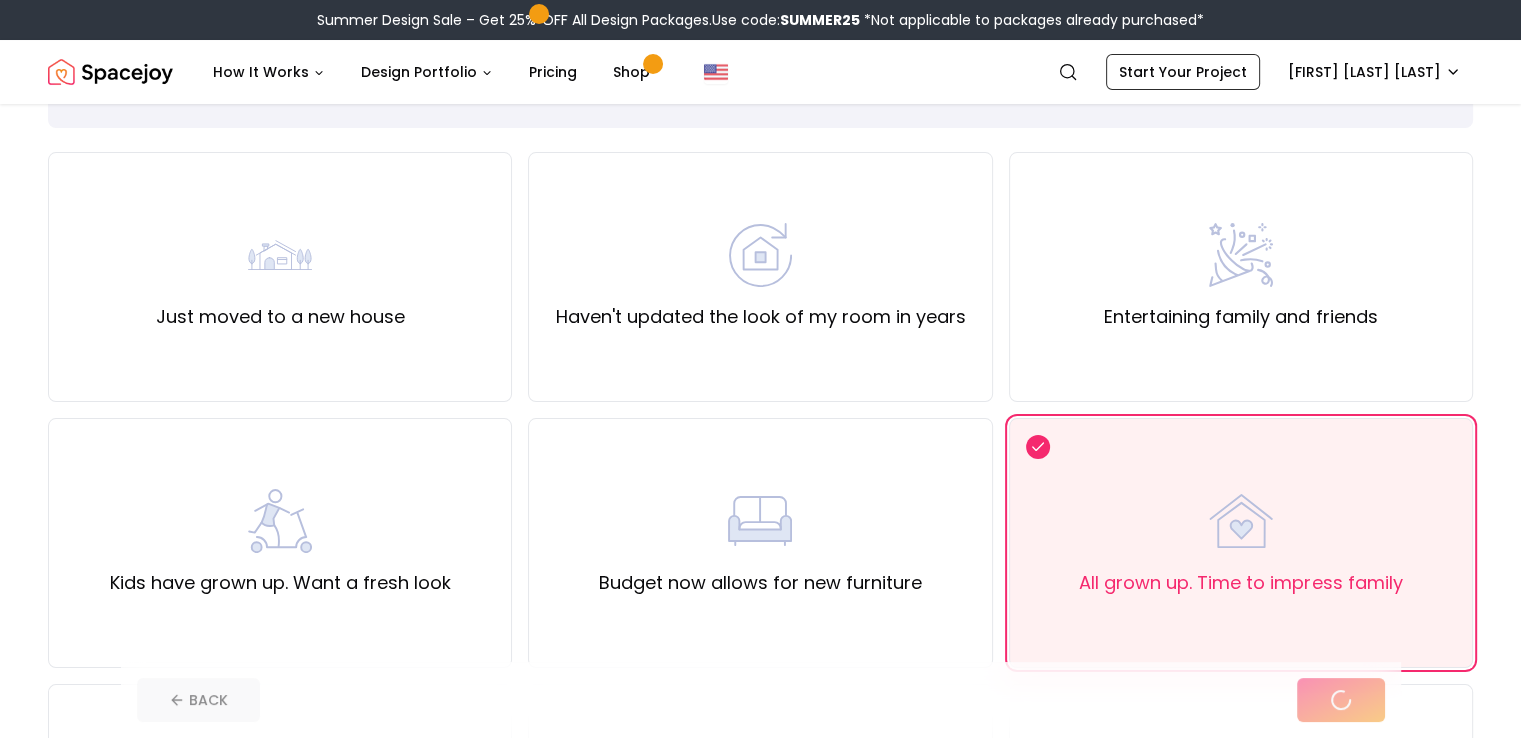 scroll, scrollTop: 0, scrollLeft: 0, axis: both 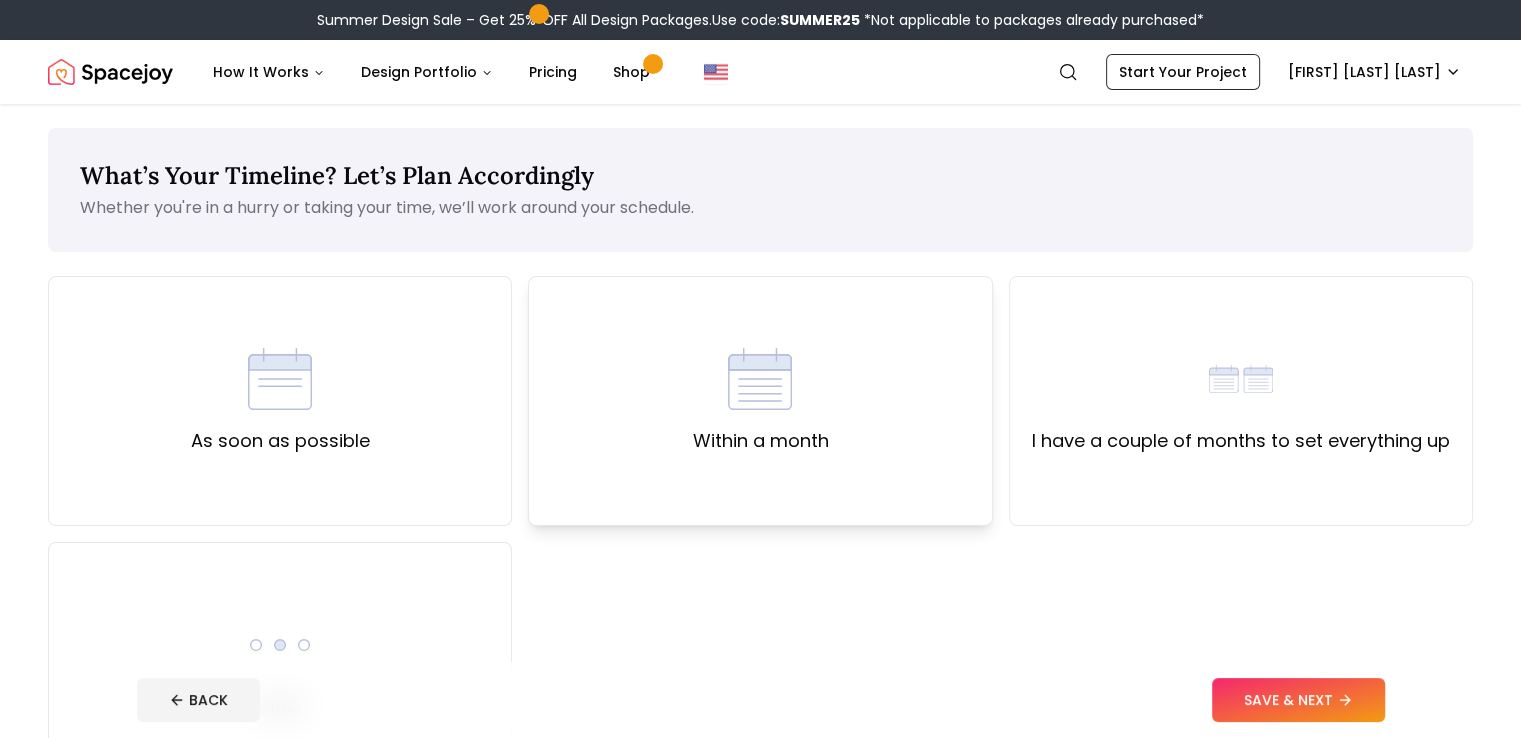 click on "Within a month" at bounding box center (760, 401) 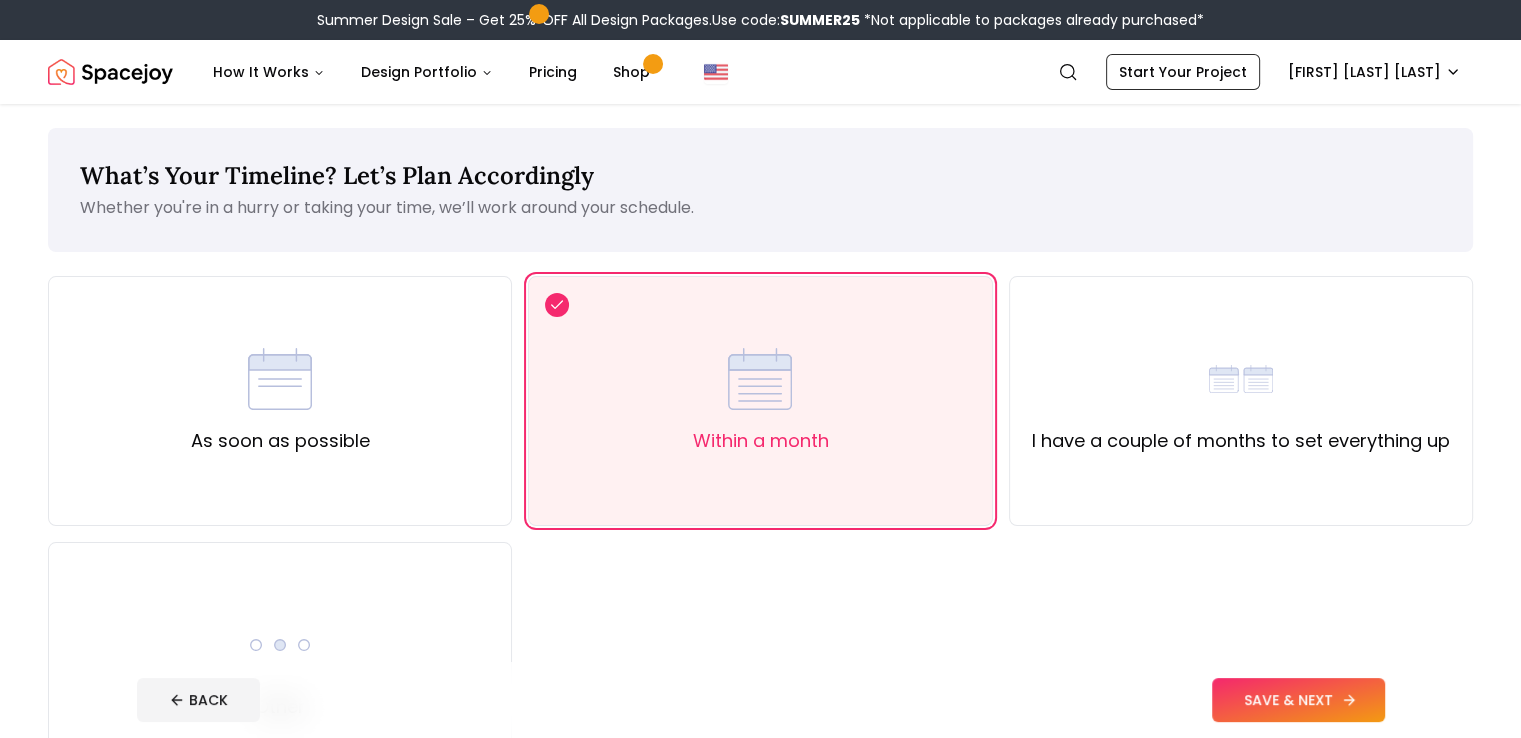 click on "SAVE & NEXT" at bounding box center [1298, 700] 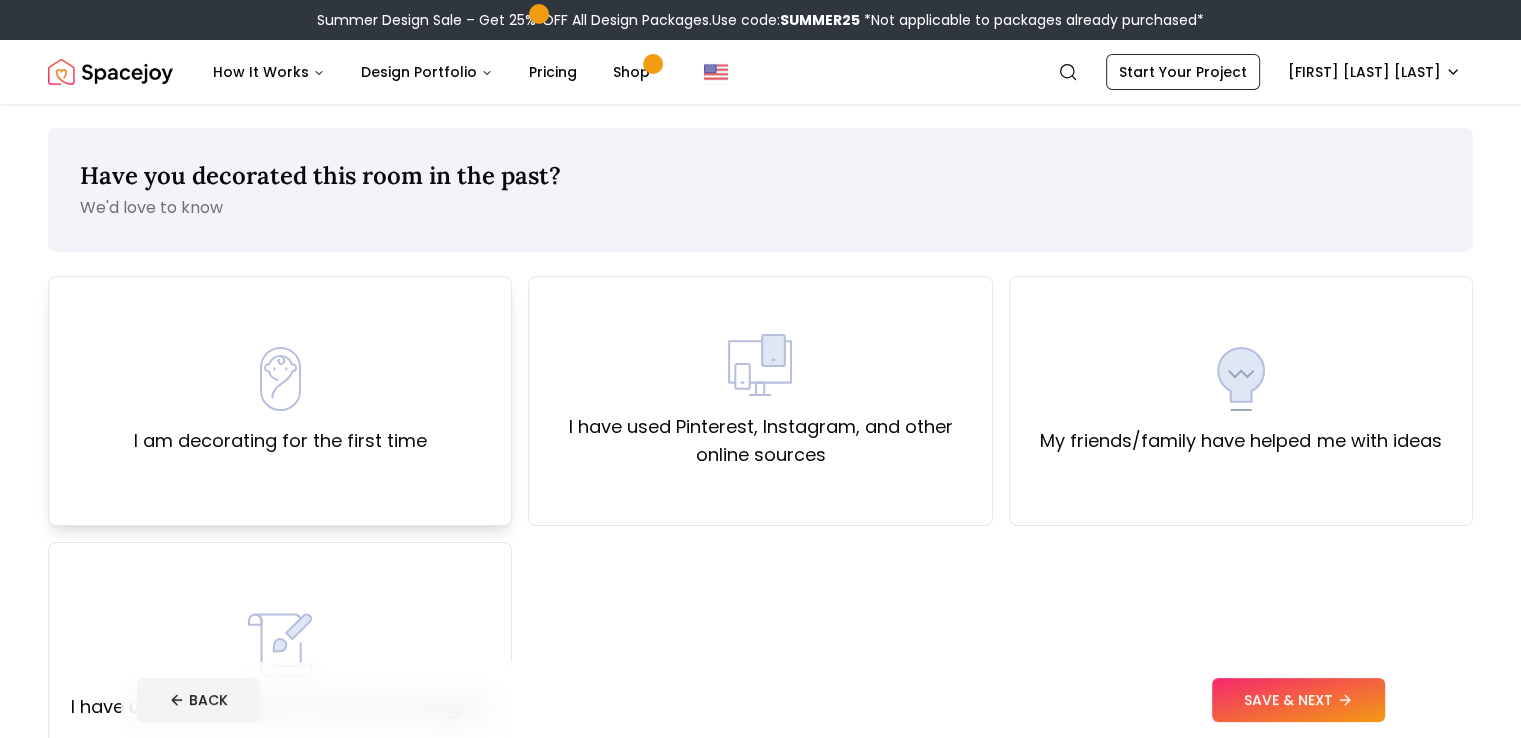 click on "I am decorating for the first time" at bounding box center [280, 401] 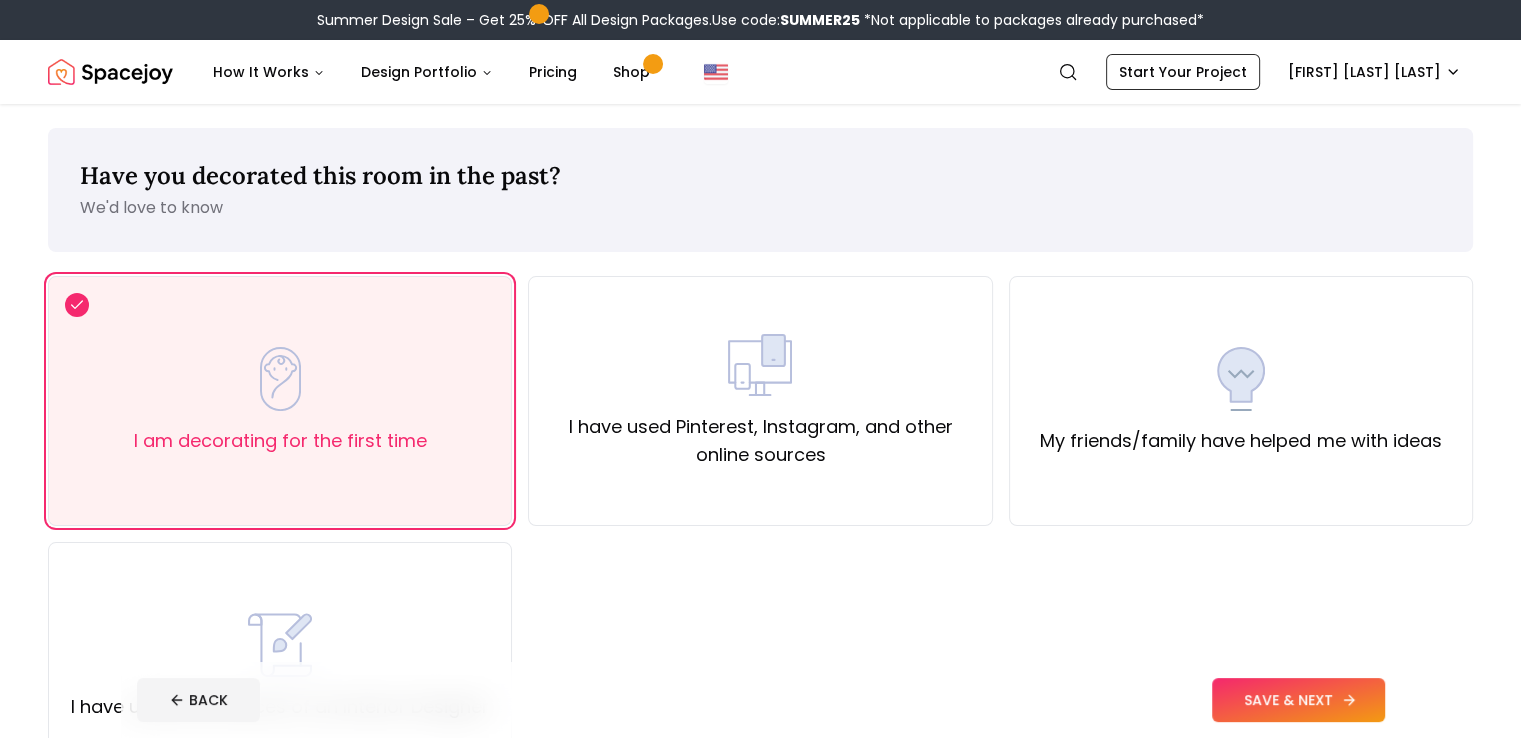 click on "SAVE & NEXT" at bounding box center (1298, 700) 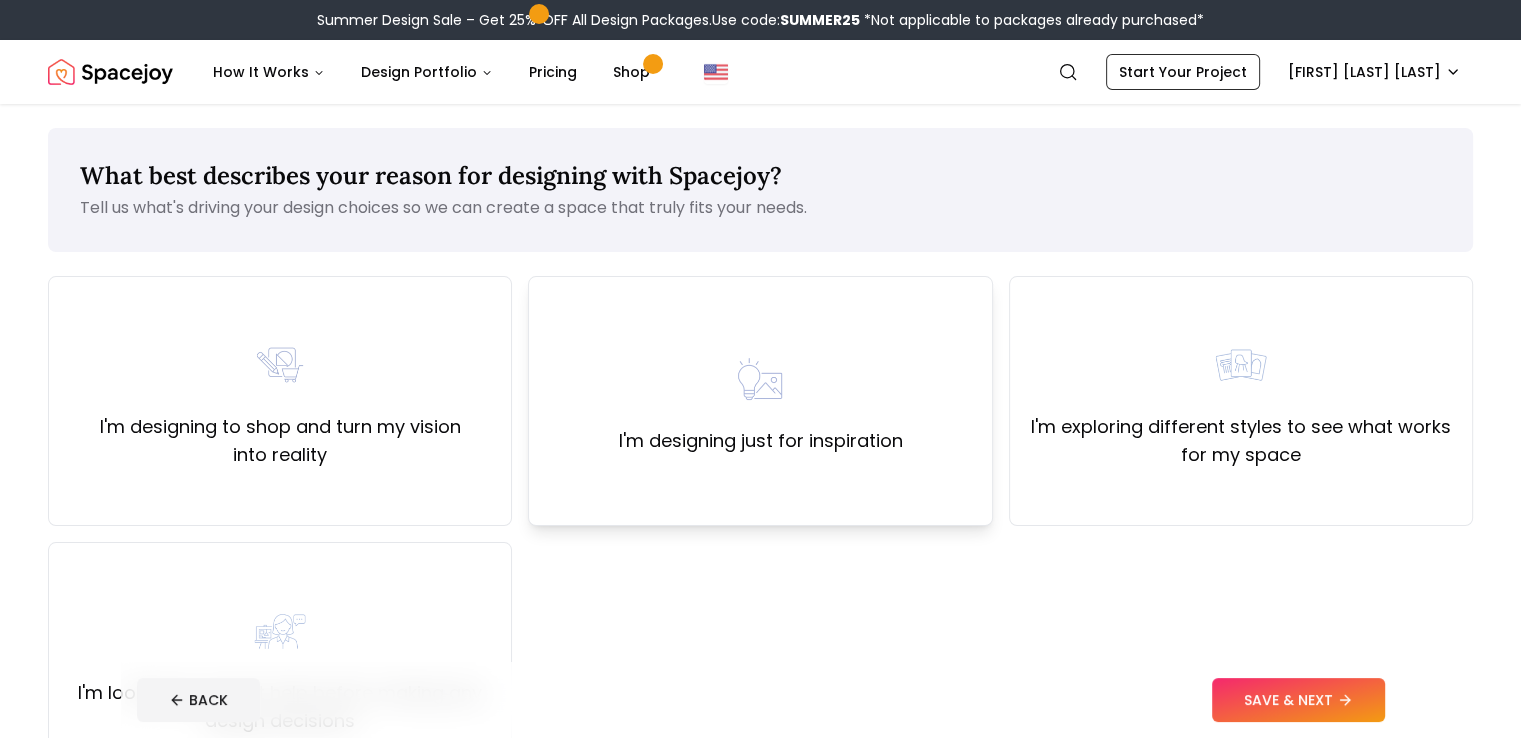 click on "I'm designing just for inspiration" at bounding box center [760, 441] 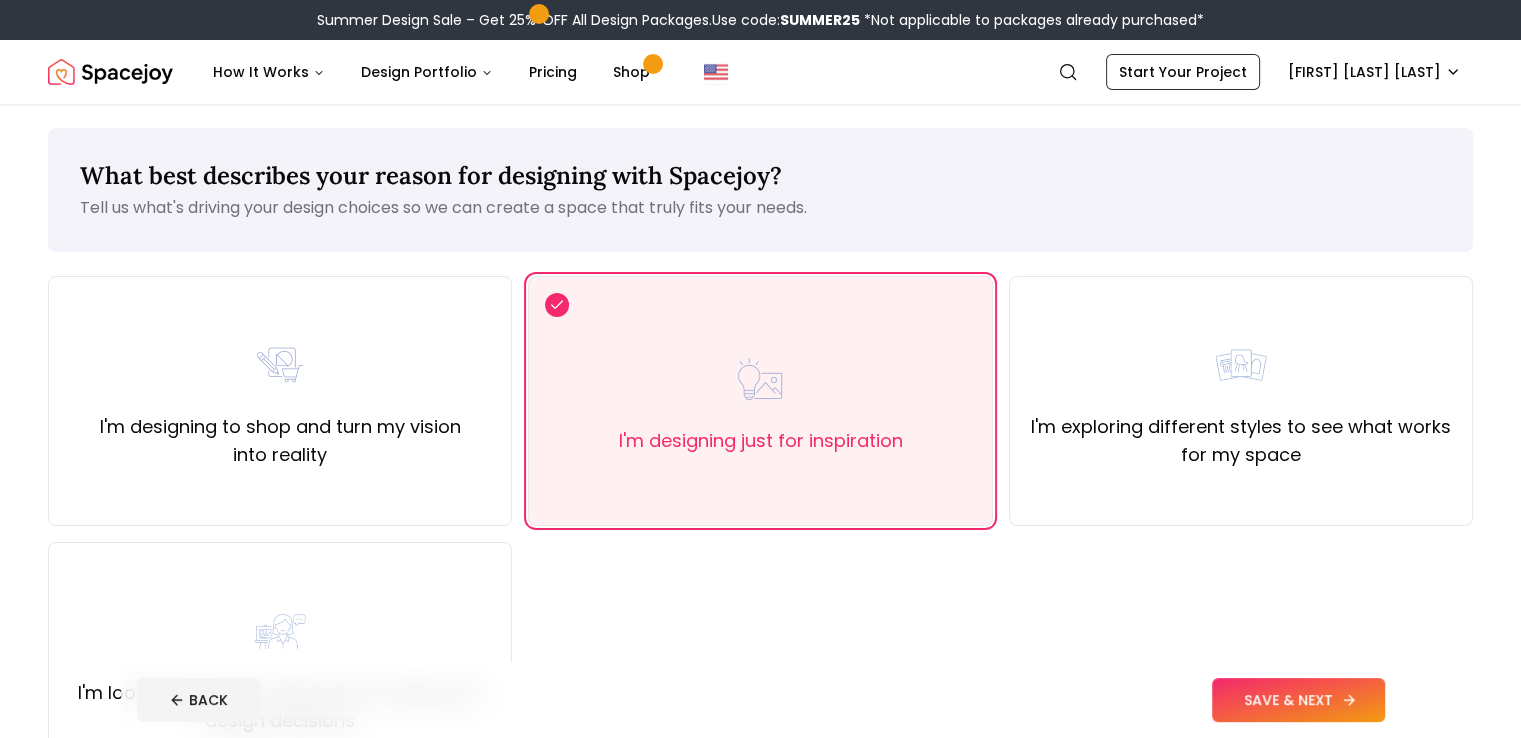 click on "SAVE & NEXT" at bounding box center [1298, 700] 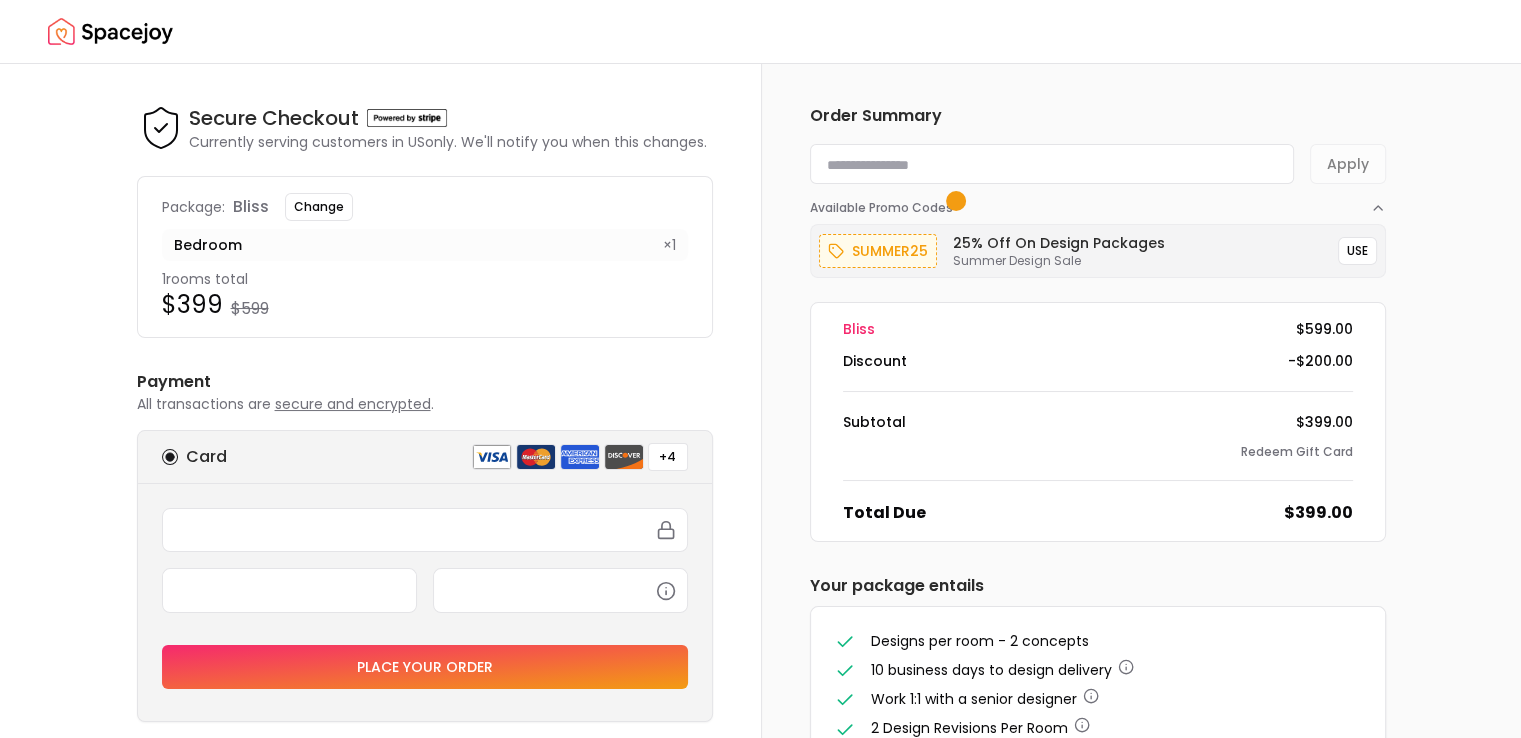scroll, scrollTop: 168, scrollLeft: 0, axis: vertical 